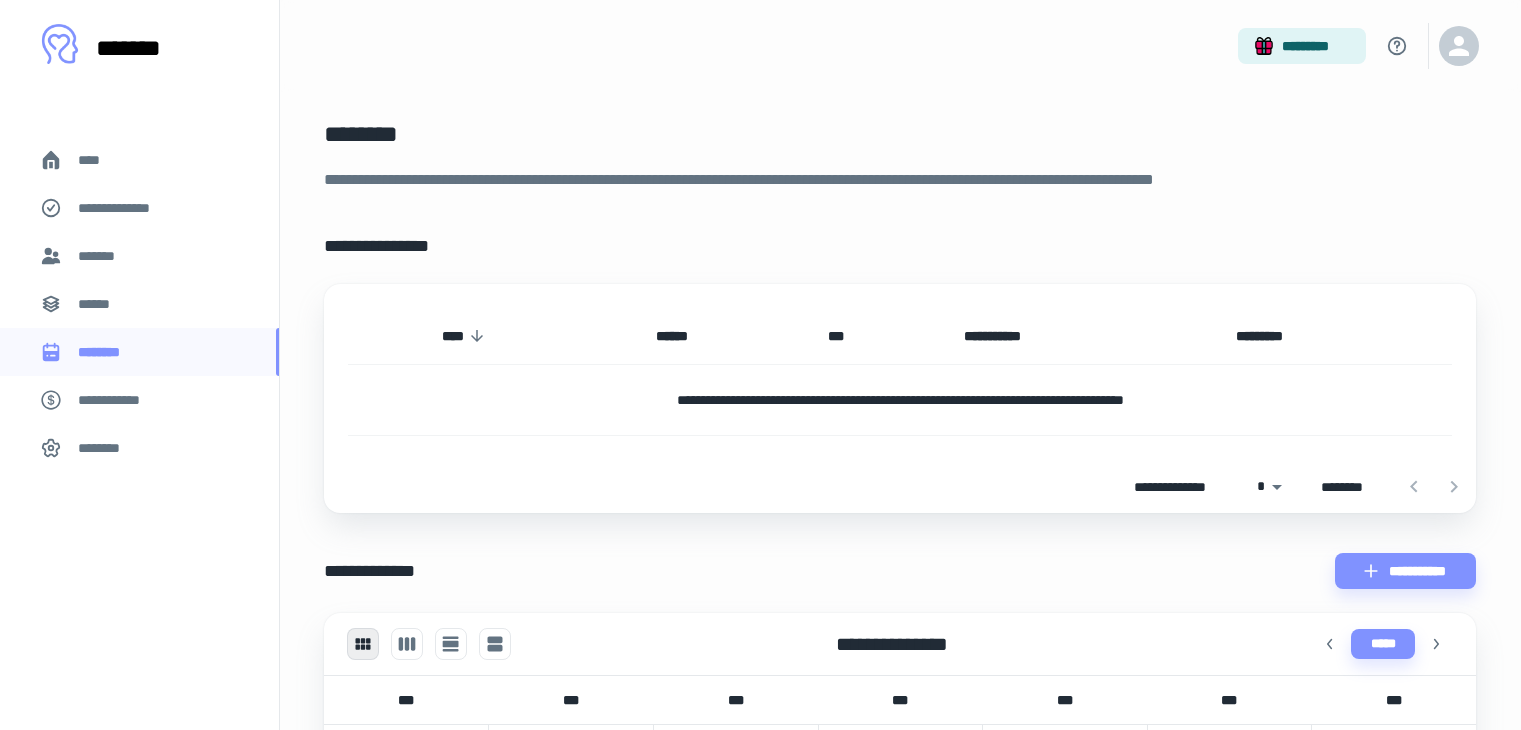 scroll, scrollTop: 0, scrollLeft: 0, axis: both 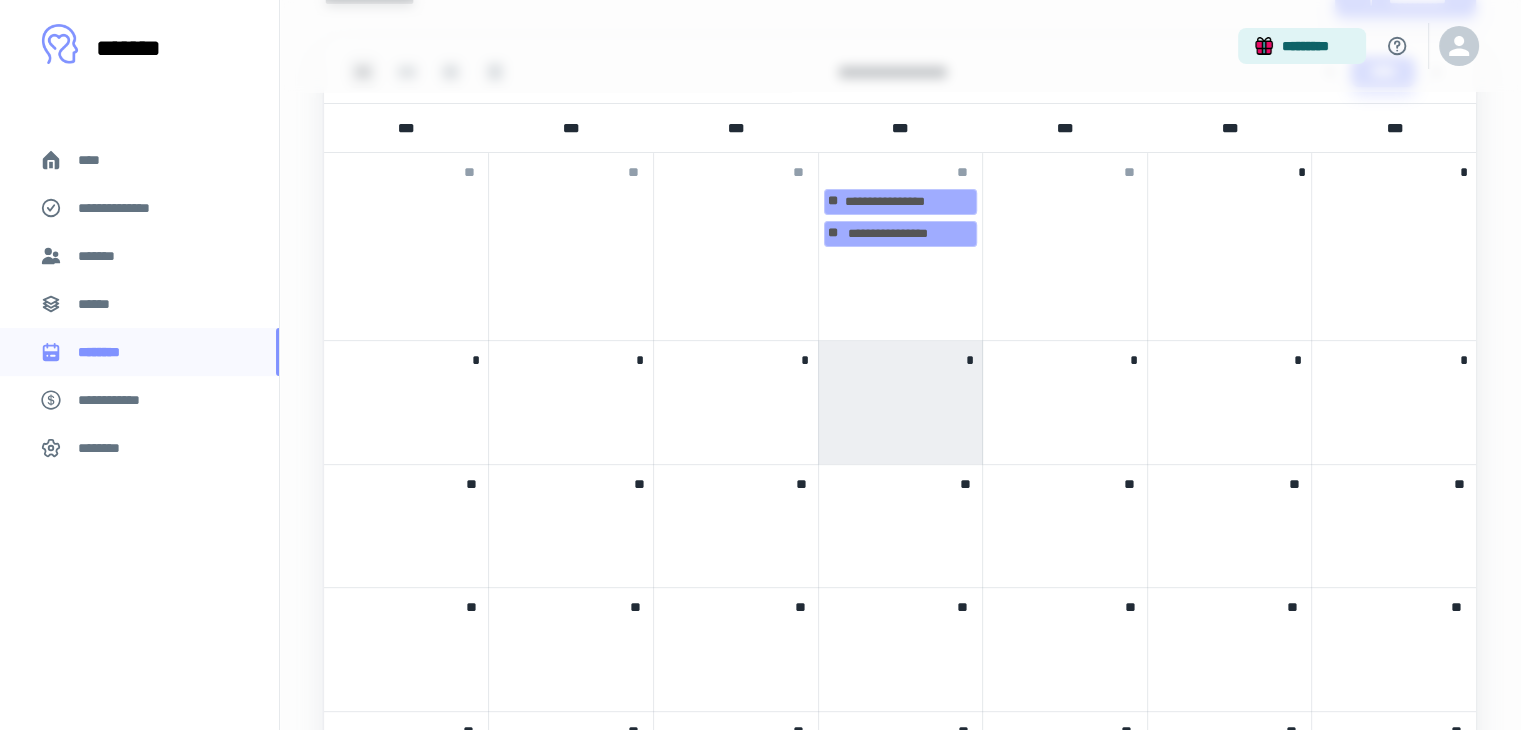 click on "*" at bounding box center [969, 356] 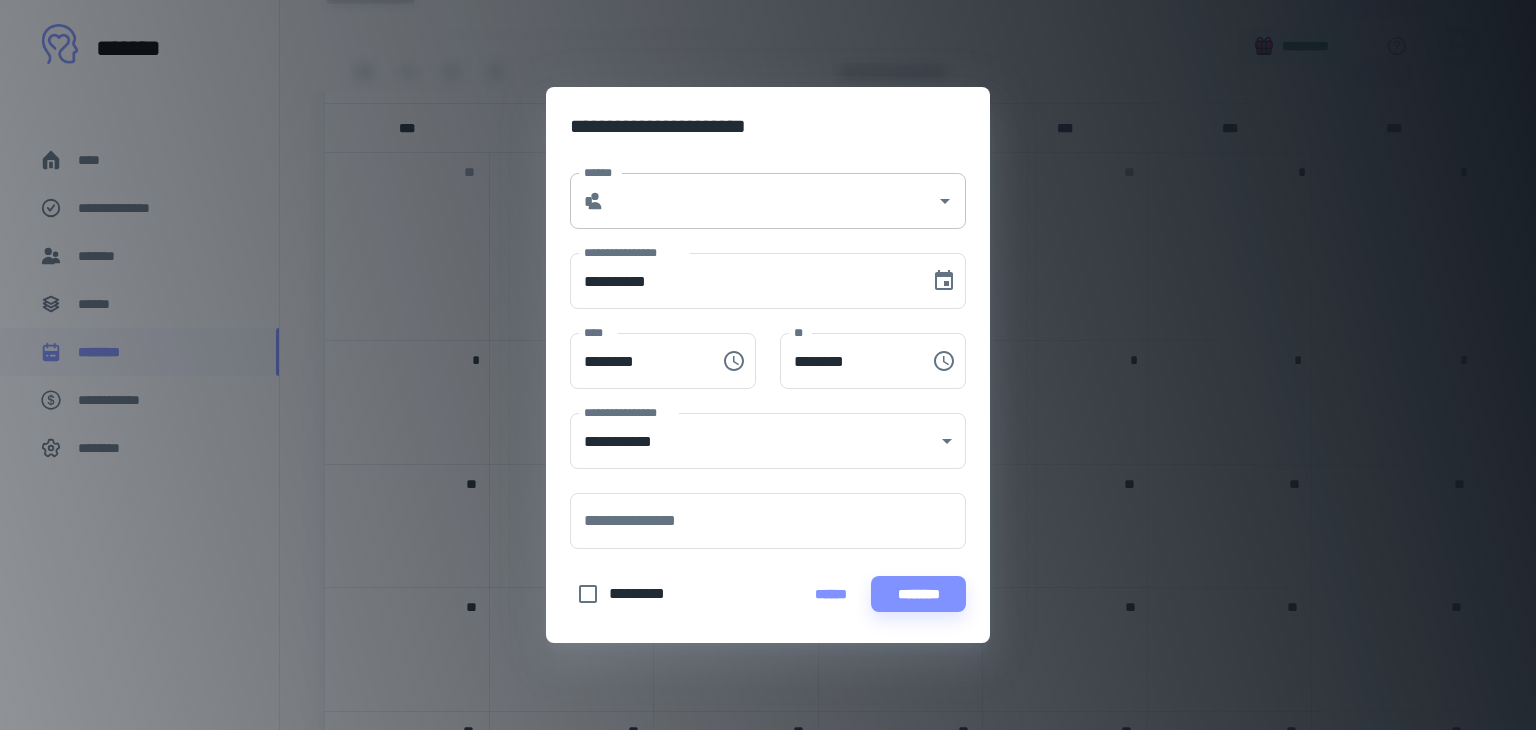 click on "******" at bounding box center [770, 201] 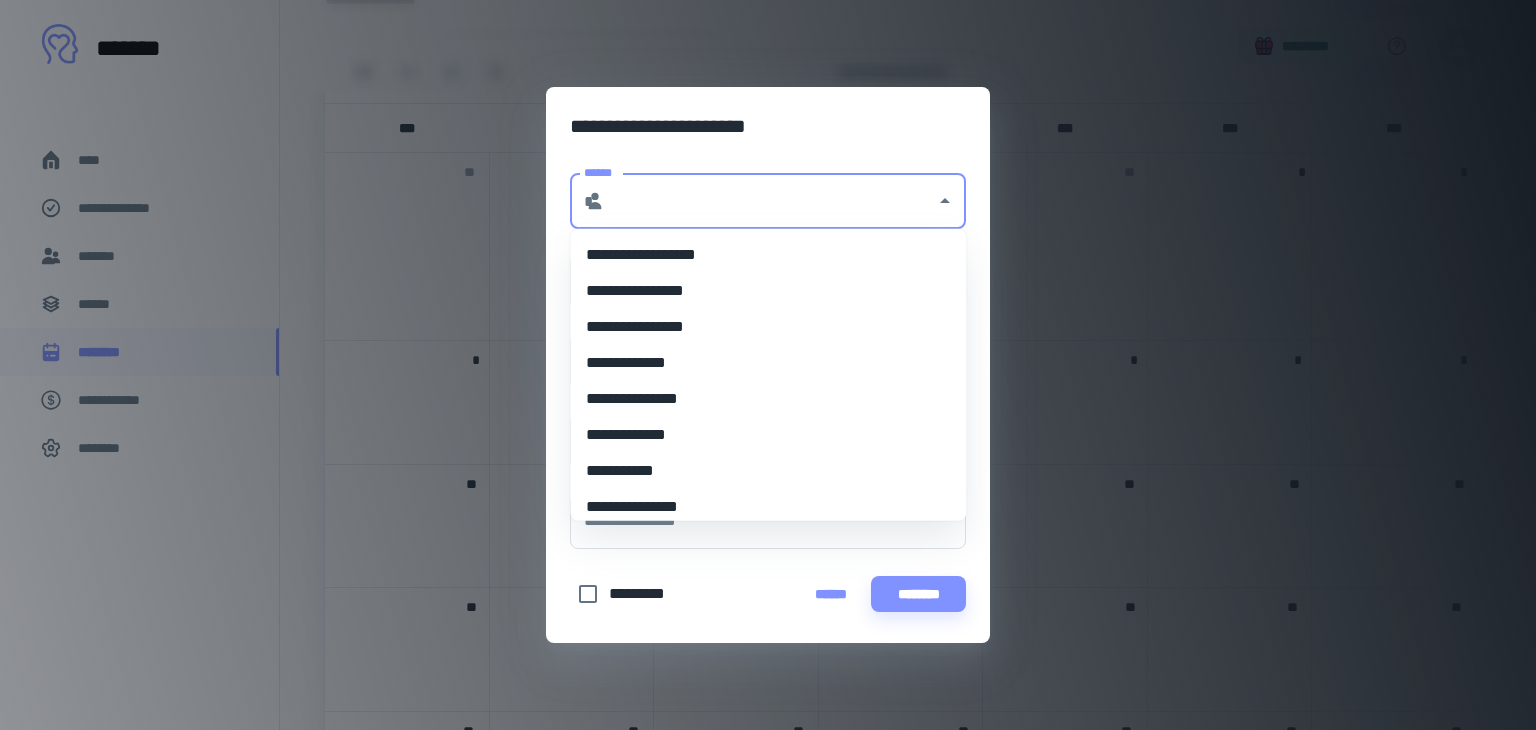 click on "**********" at bounding box center [760, 327] 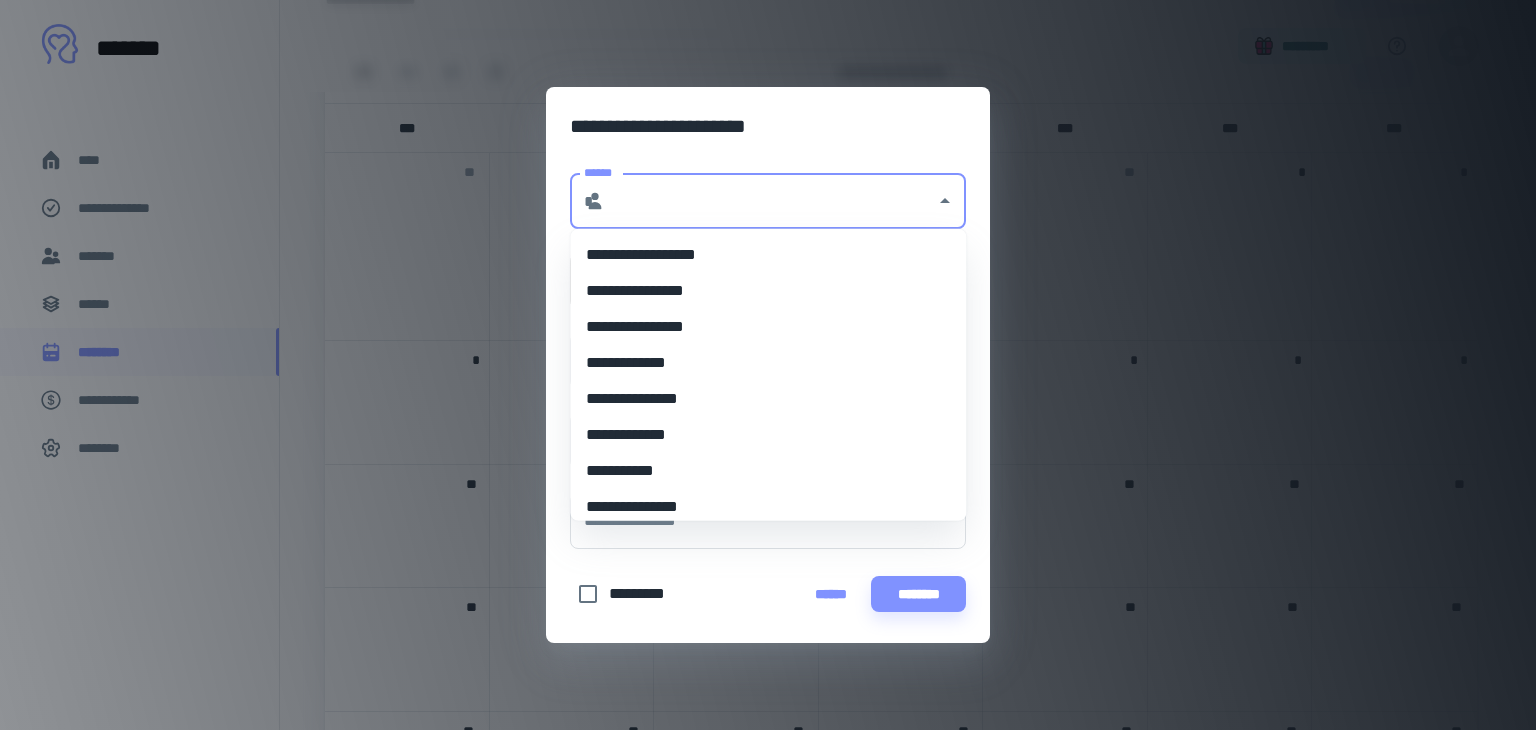 type on "**********" 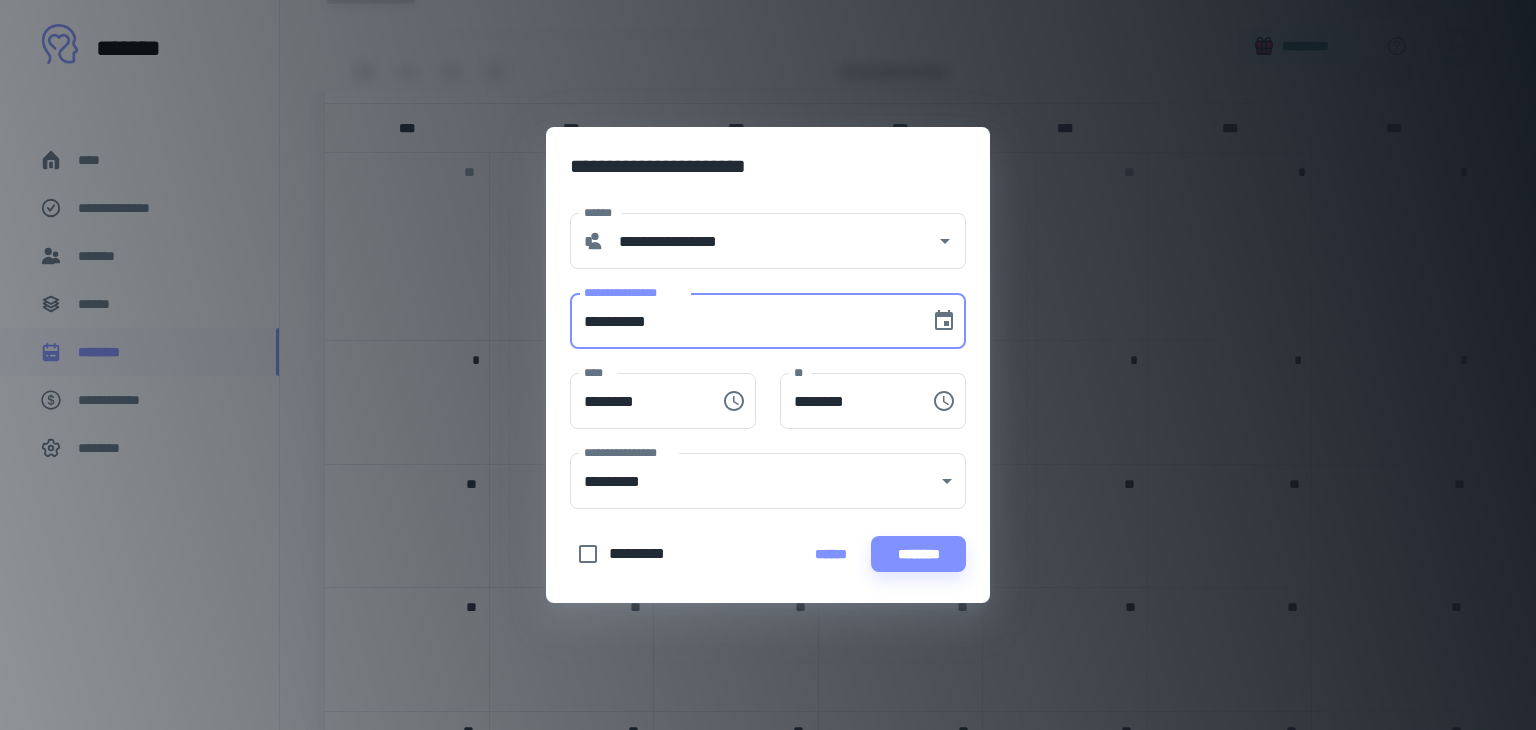 click on "**********" at bounding box center [743, 321] 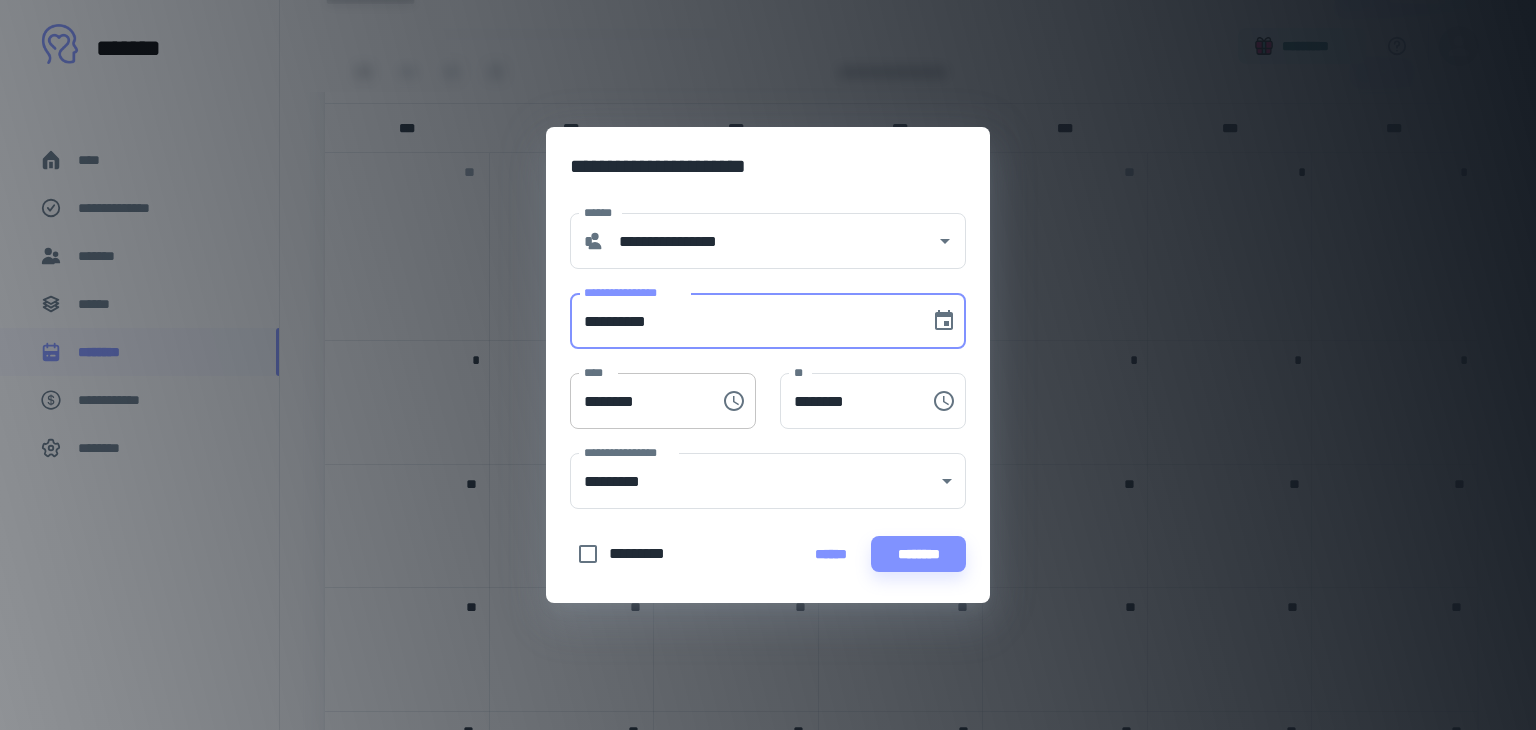 click on "********" at bounding box center (638, 401) 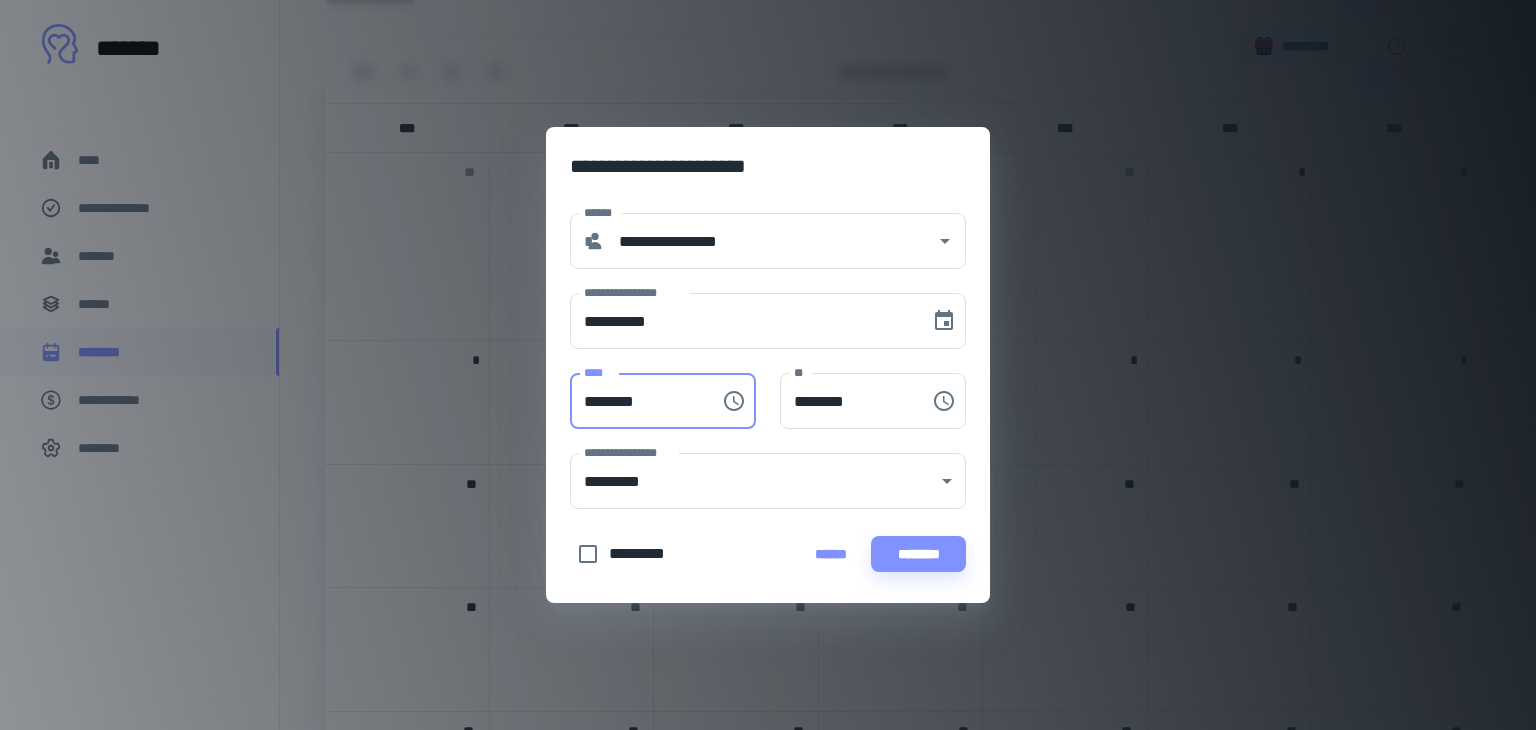 click on "********" at bounding box center (638, 401) 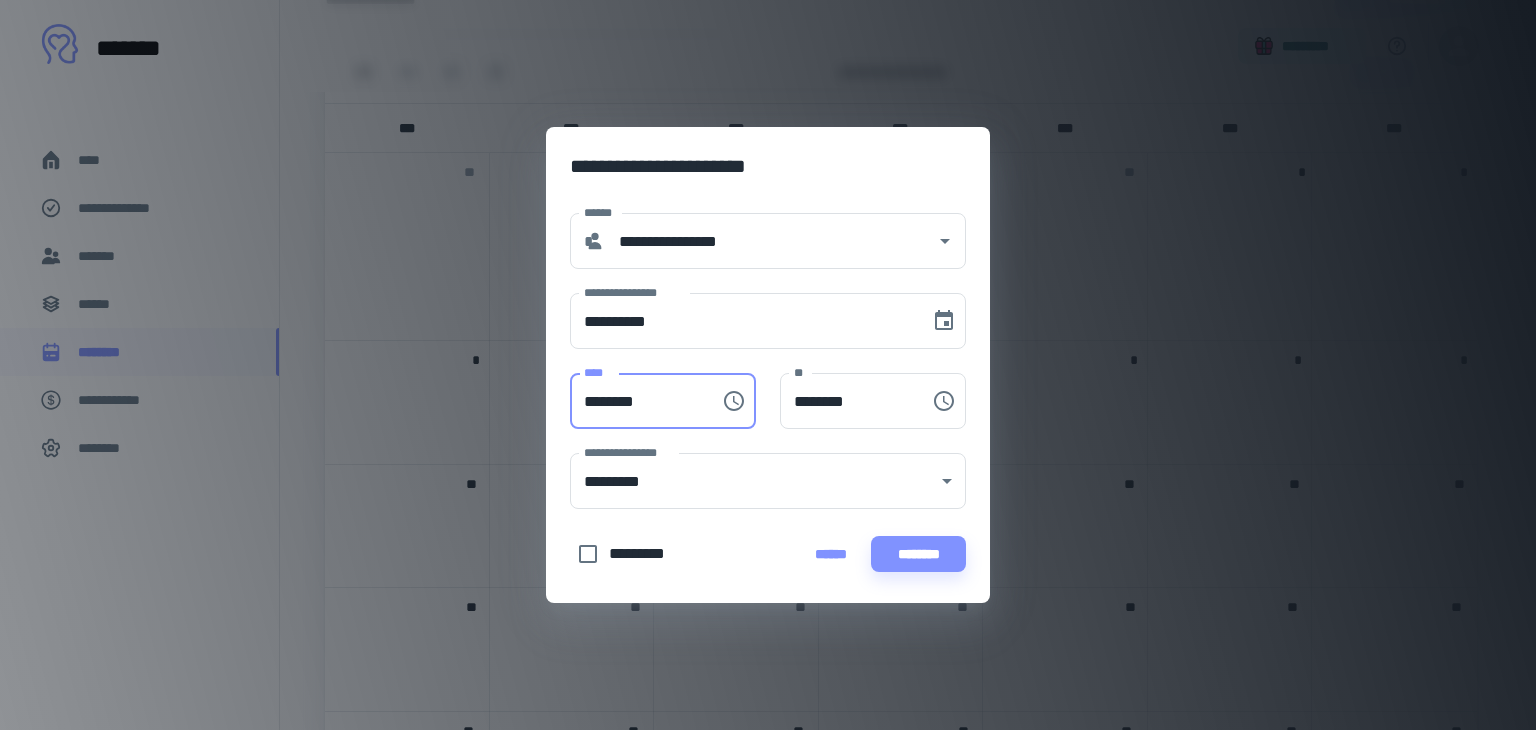 type on "********" 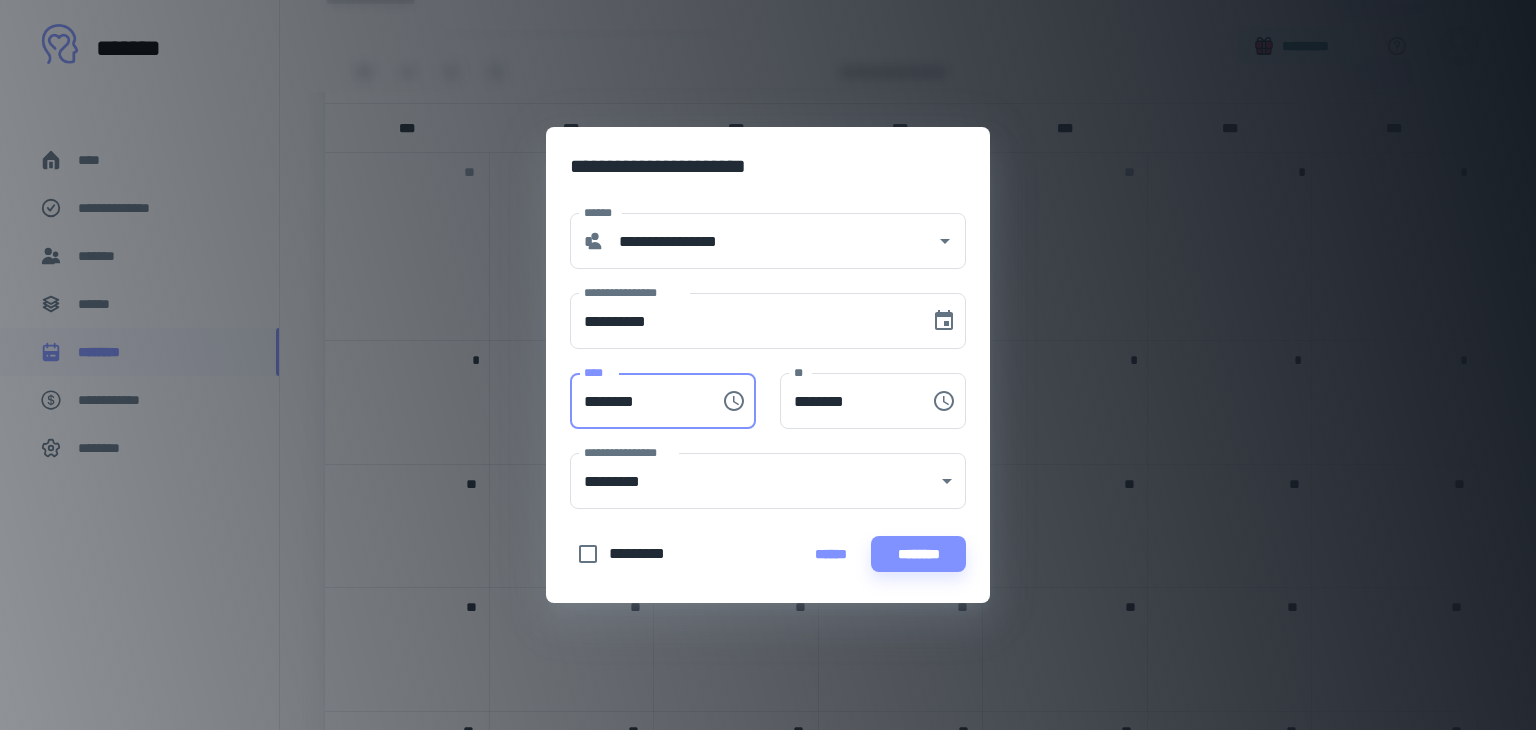 type on "********" 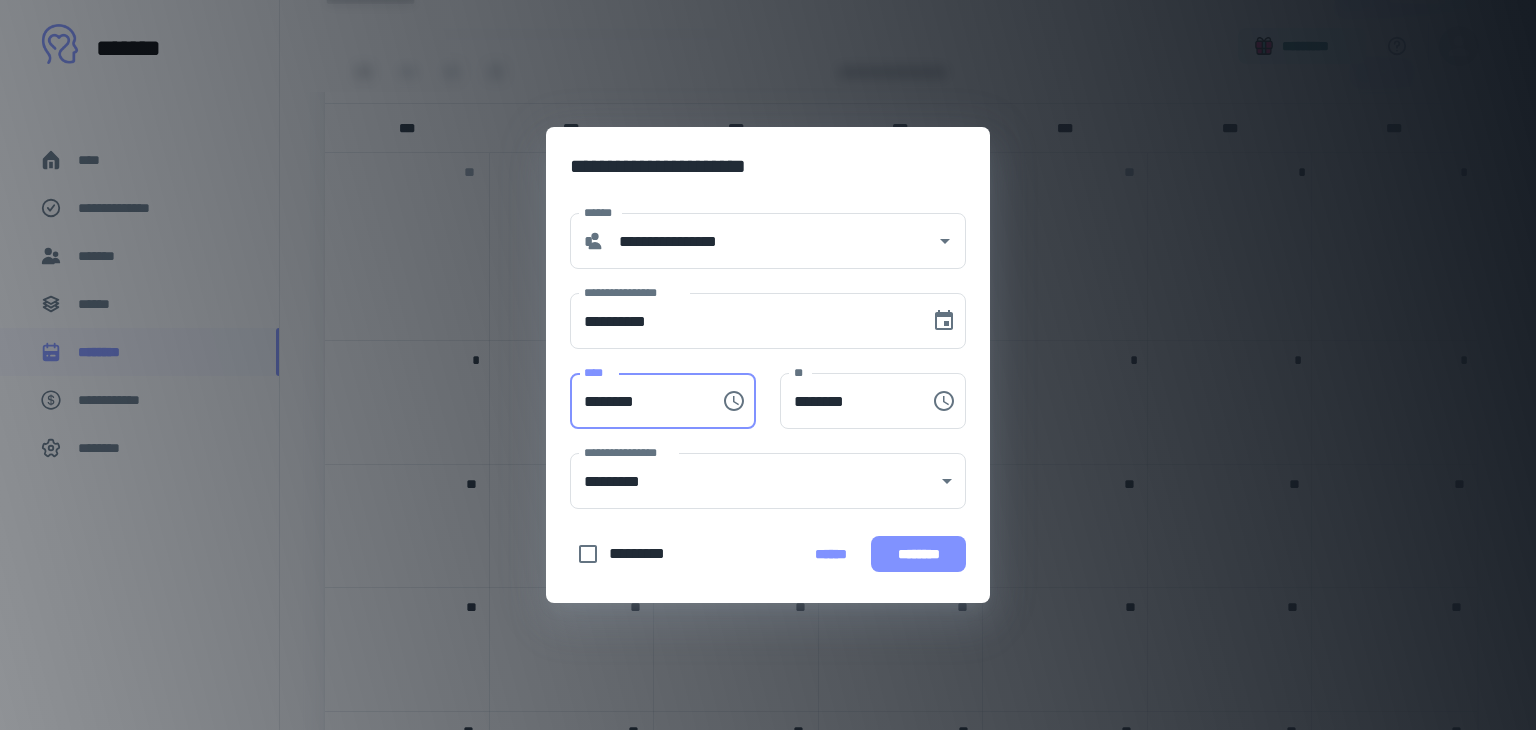type on "********" 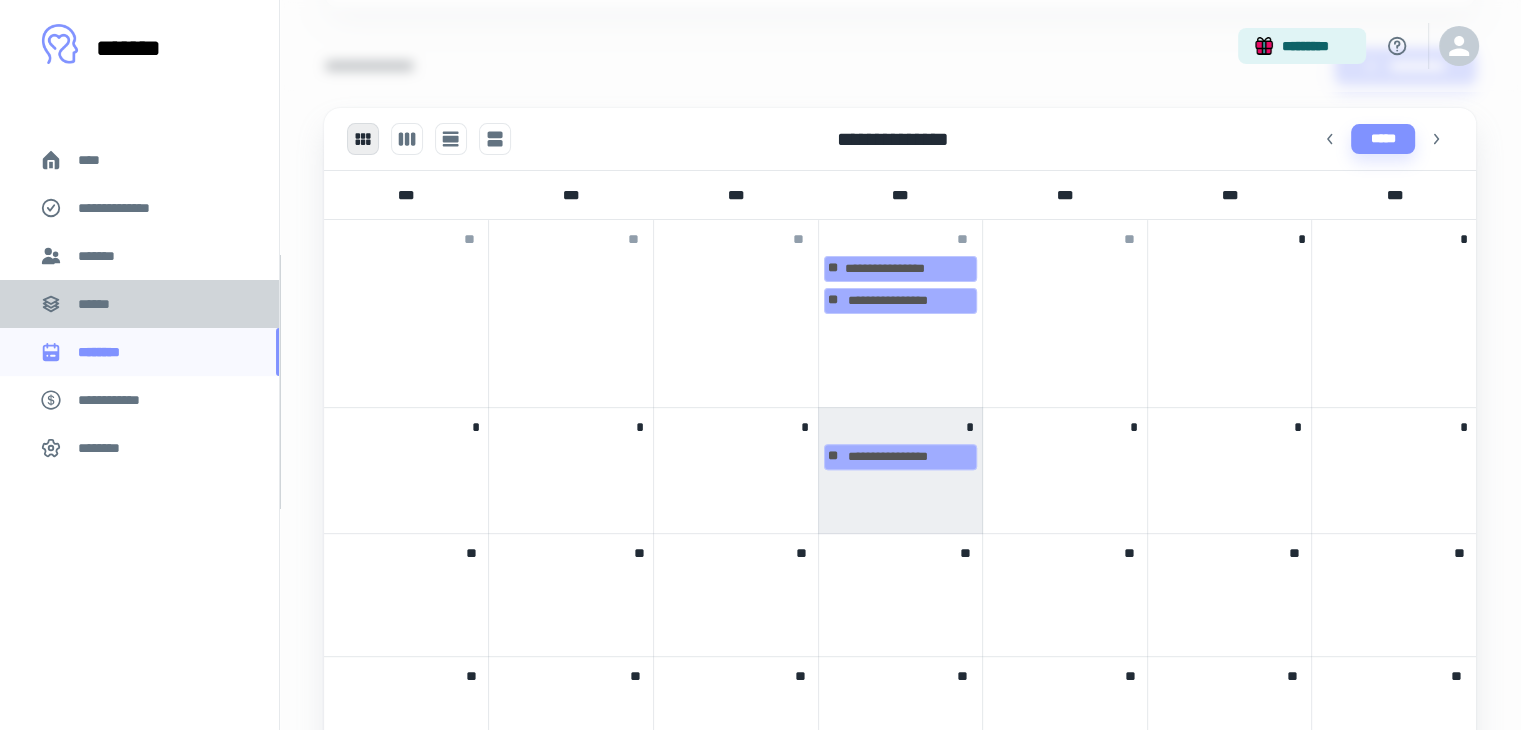 click on "******" at bounding box center (100, 304) 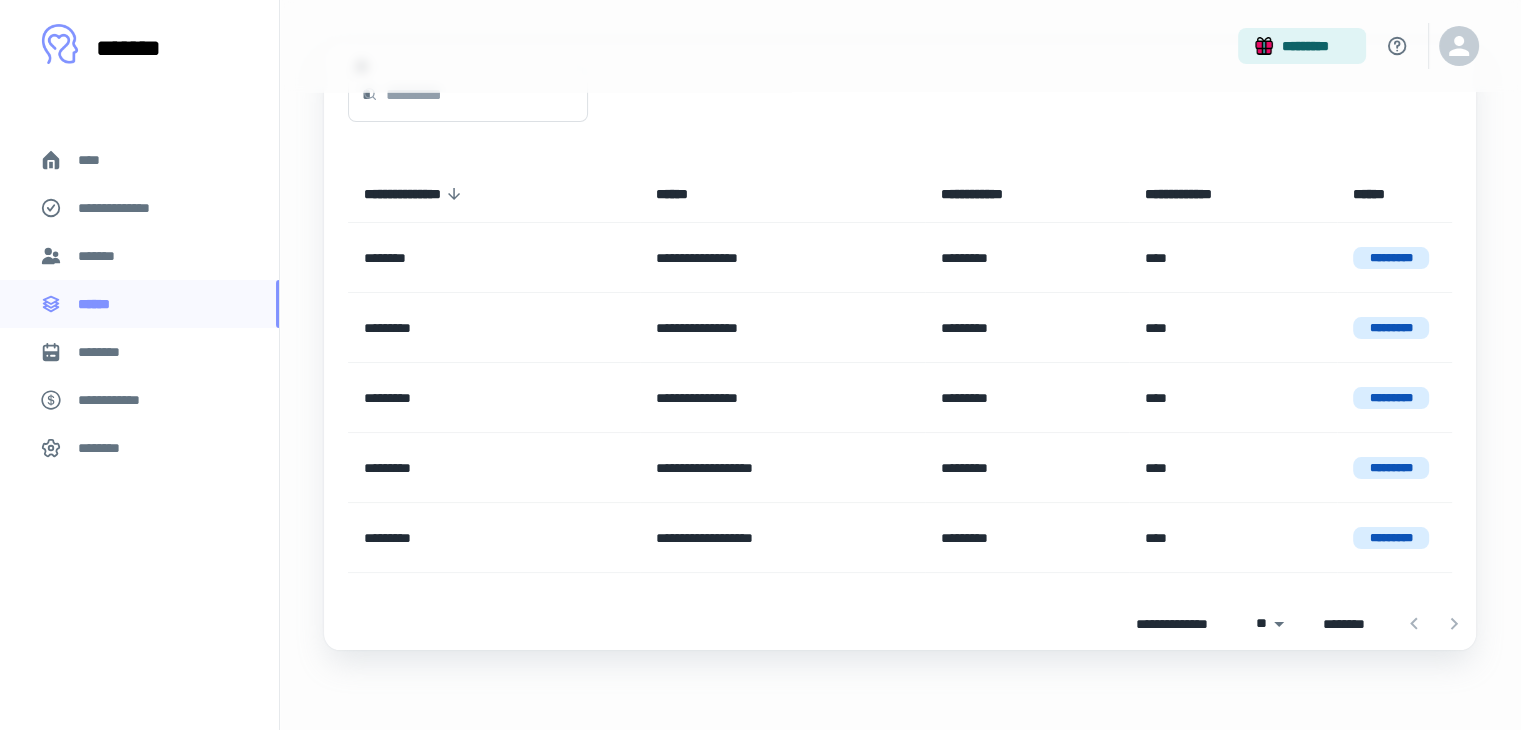 scroll, scrollTop: 0, scrollLeft: 0, axis: both 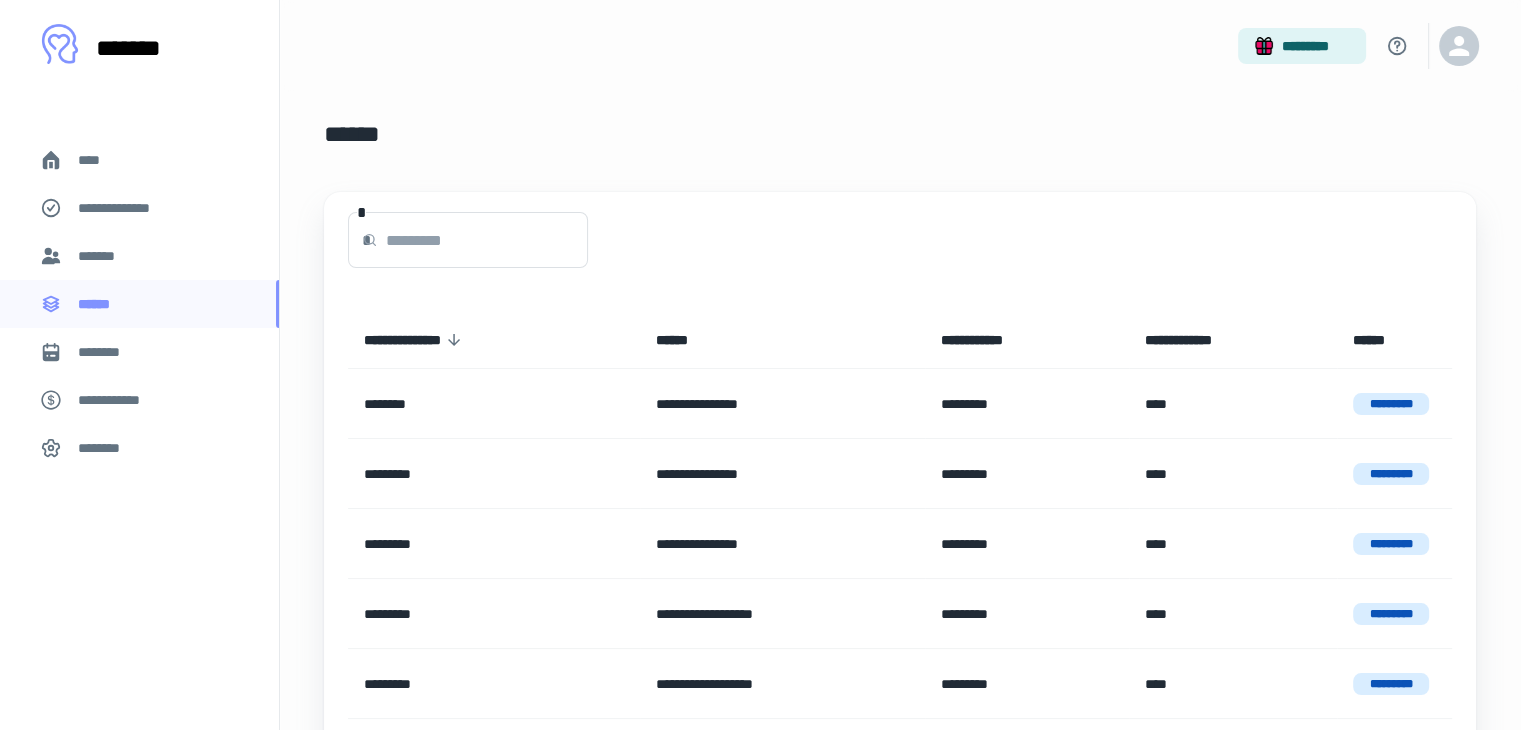 click on "********" at bounding box center [139, 352] 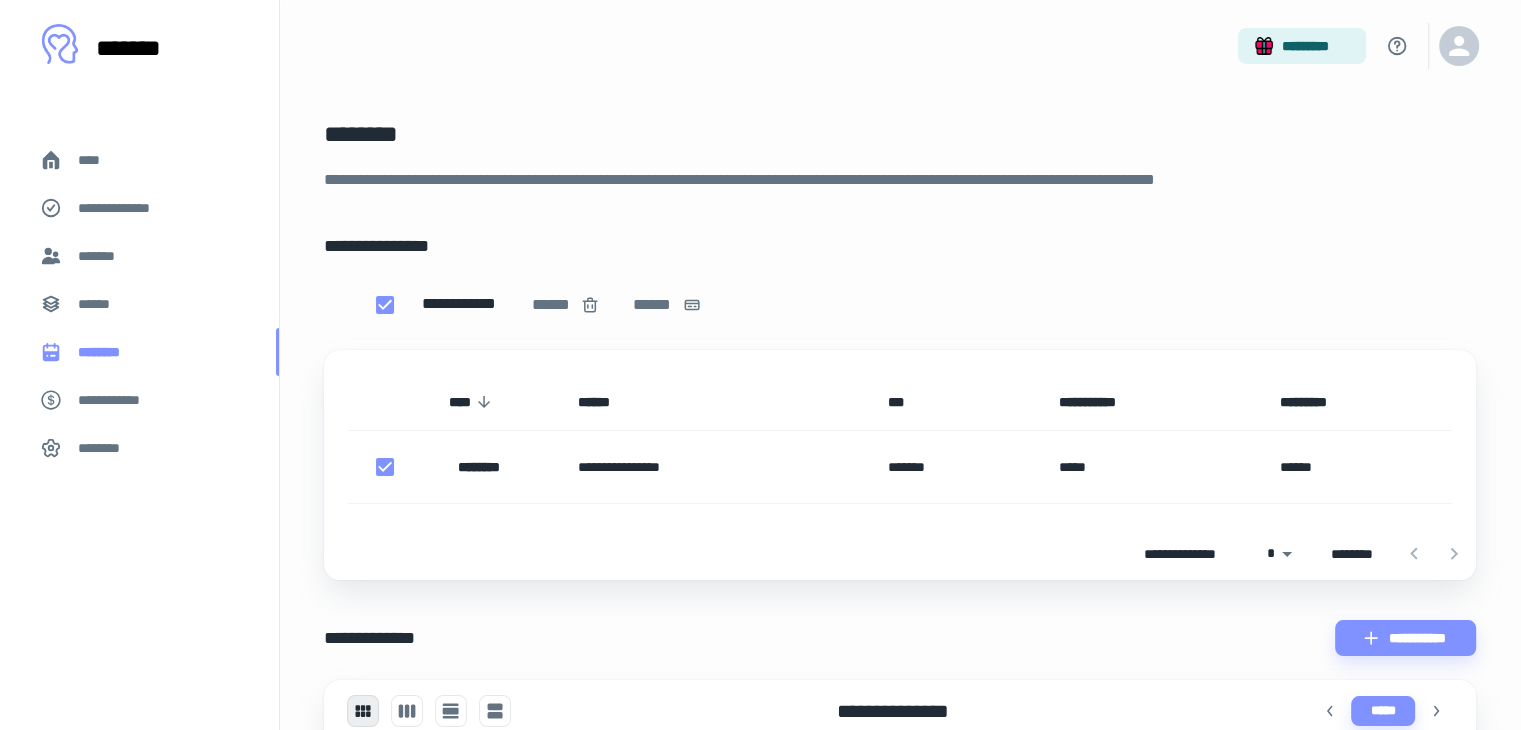 click on "********" at bounding box center [107, 352] 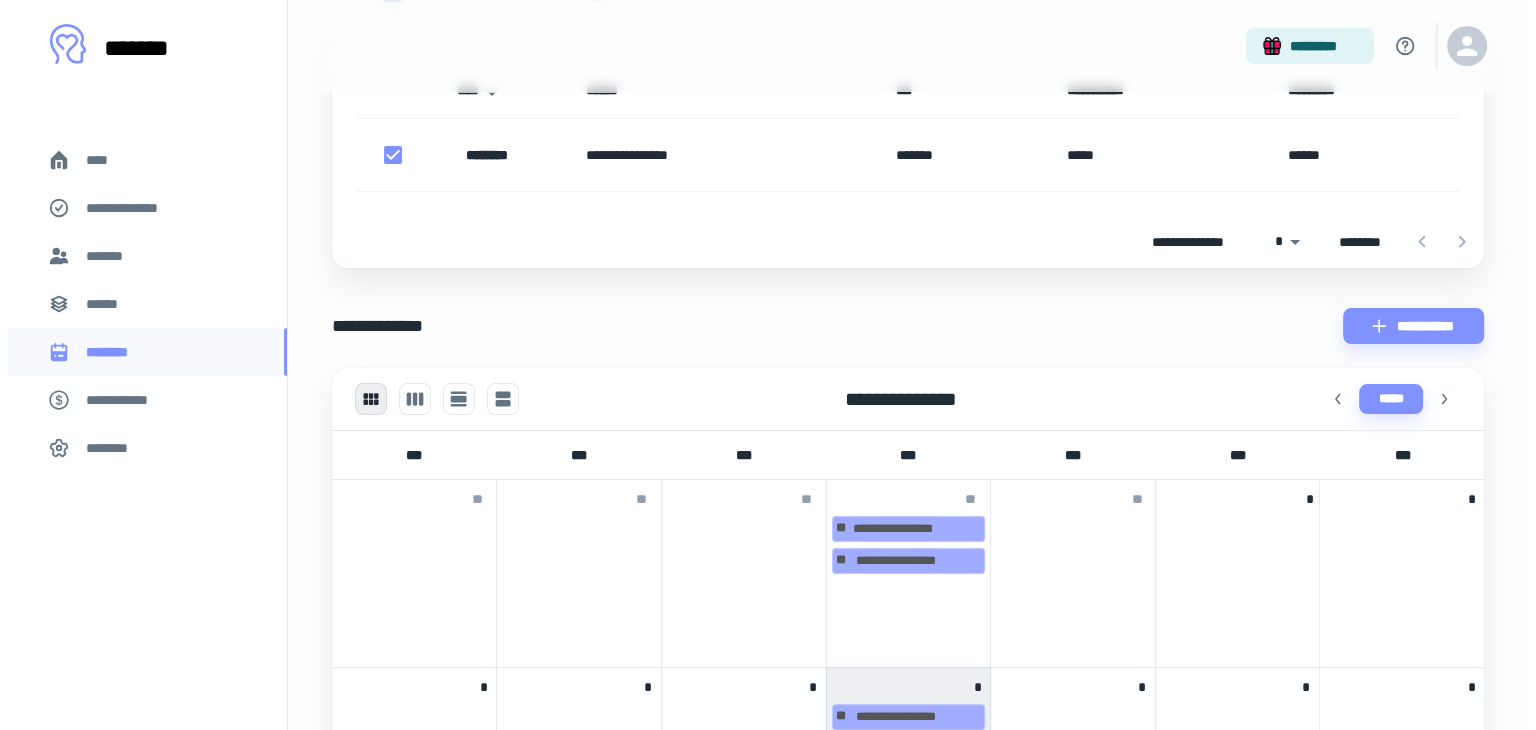 scroll, scrollTop: 428, scrollLeft: 0, axis: vertical 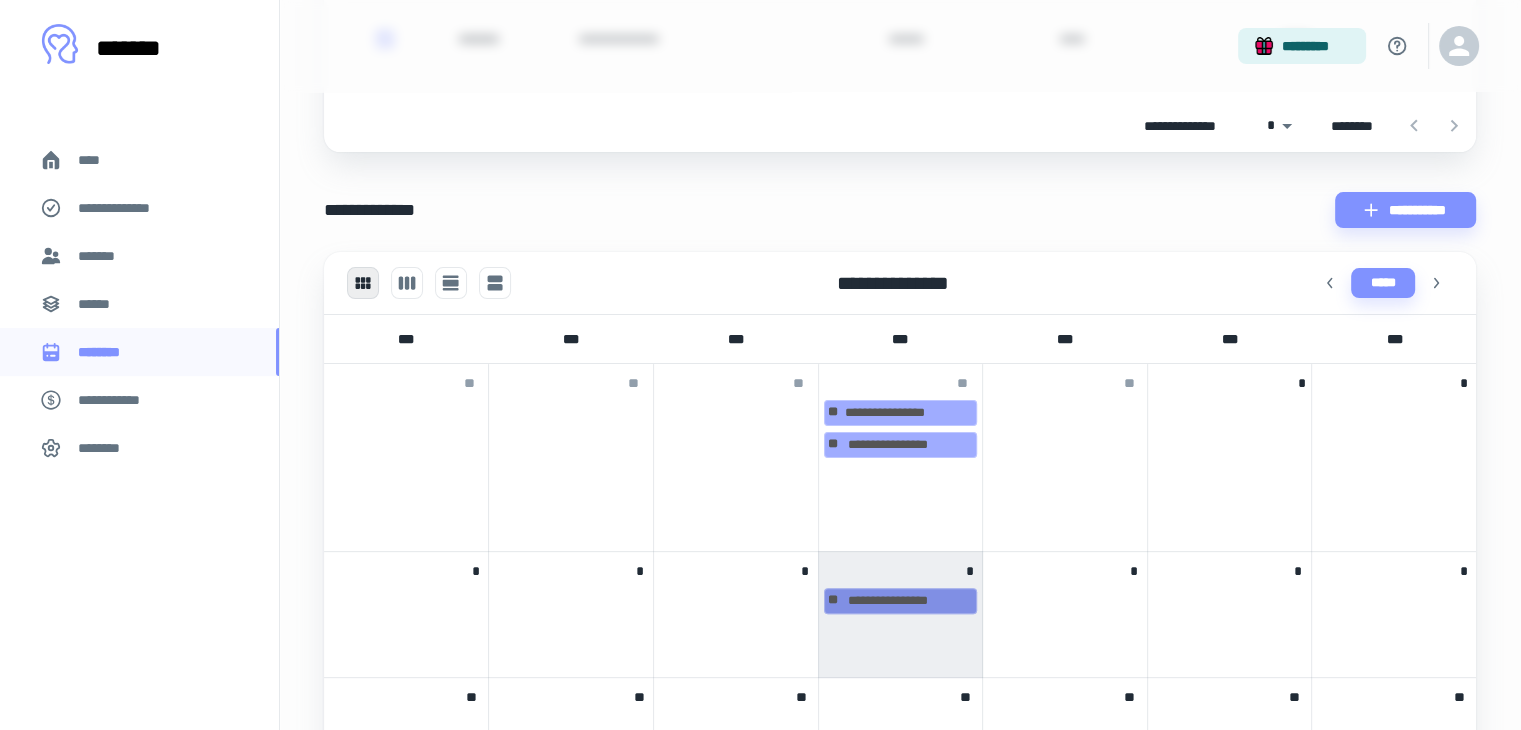 click on "**********" at bounding box center [901, 601] 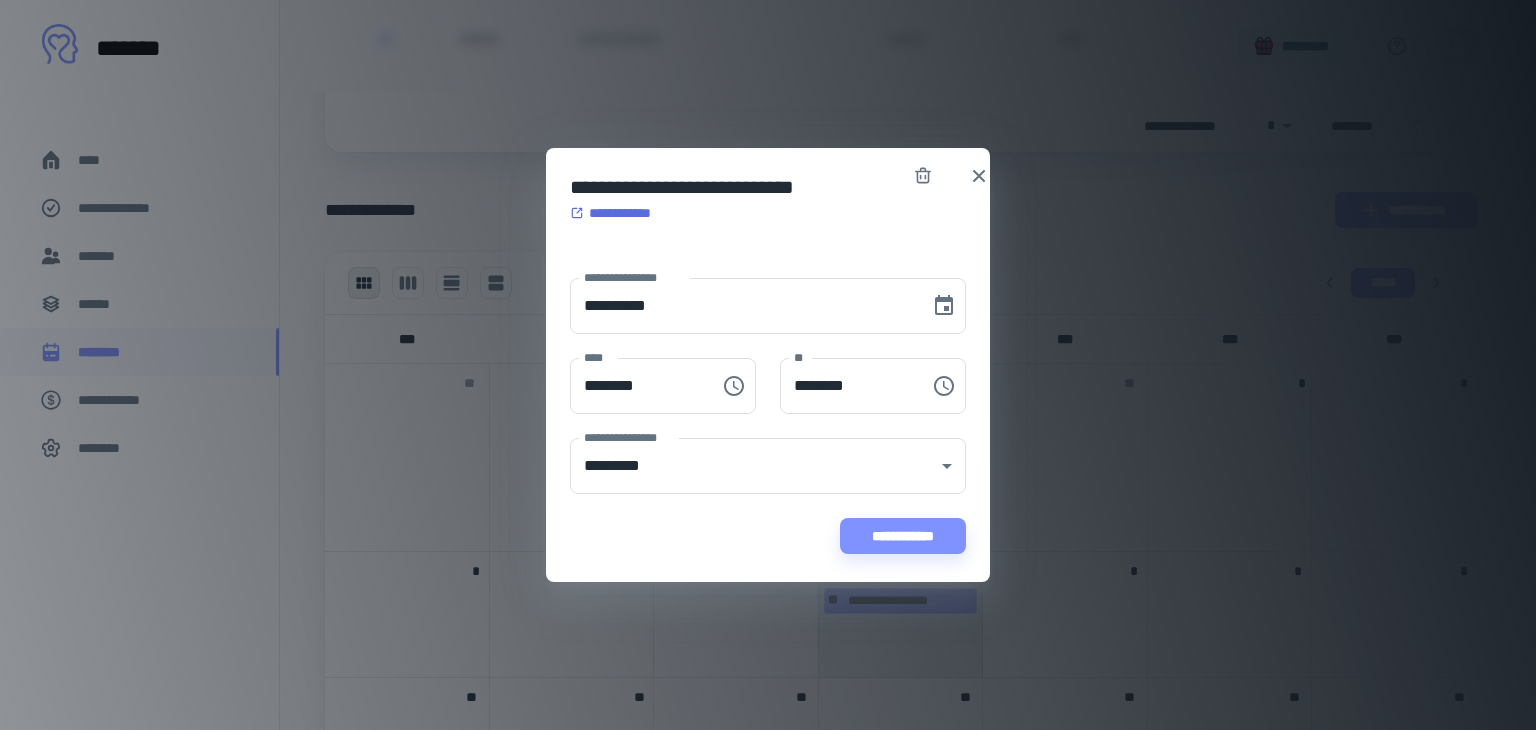 click on "**********" at bounding box center [617, 213] 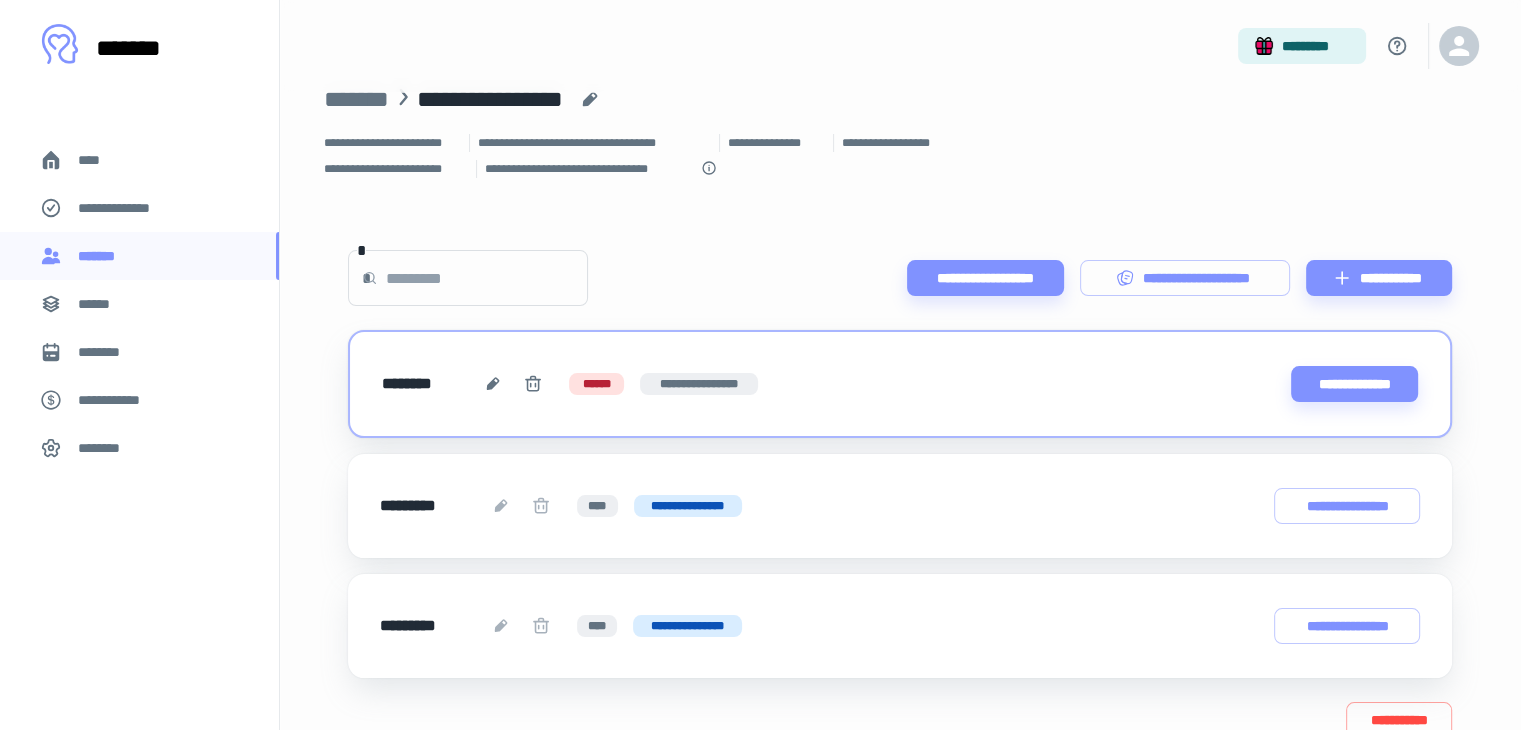 scroll, scrollTop: 51, scrollLeft: 0, axis: vertical 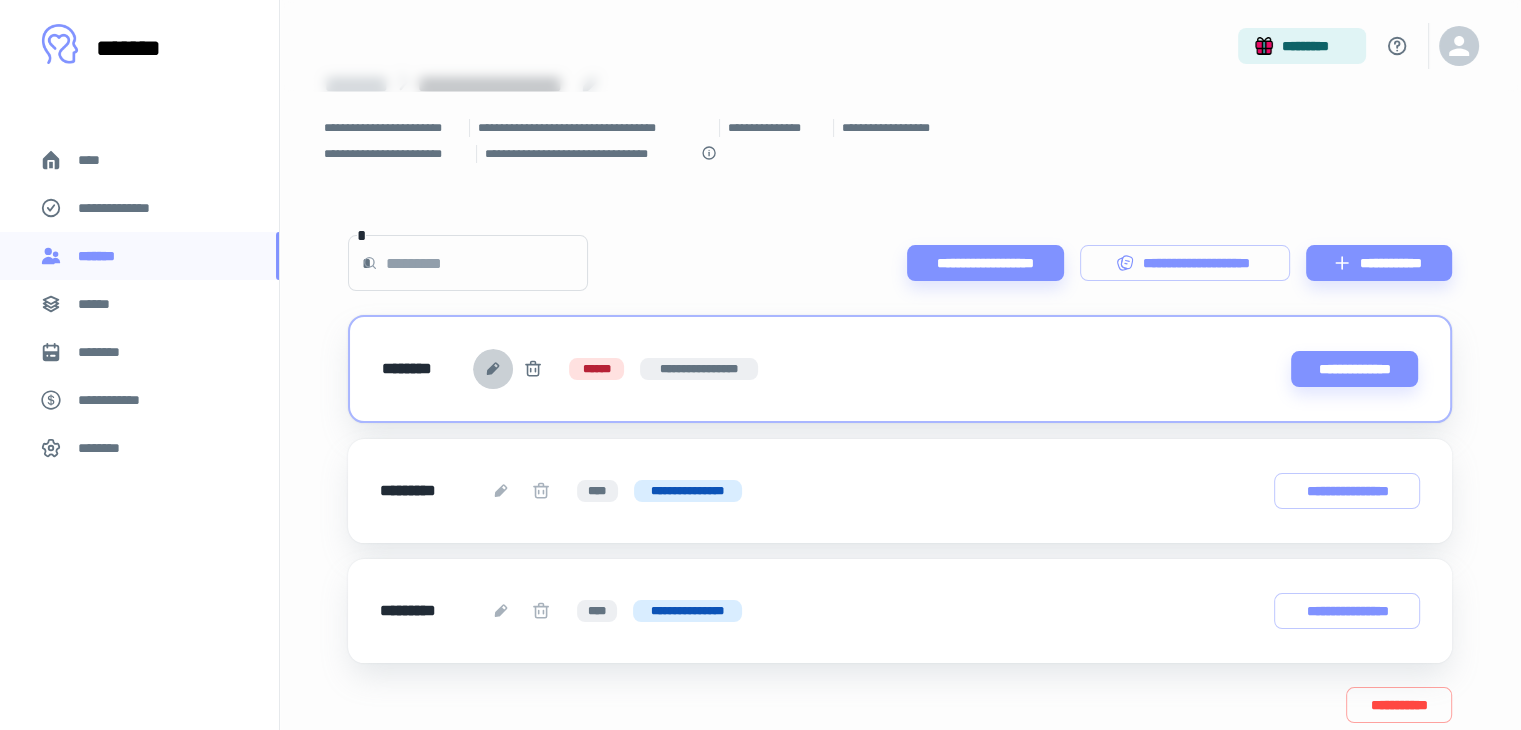 click 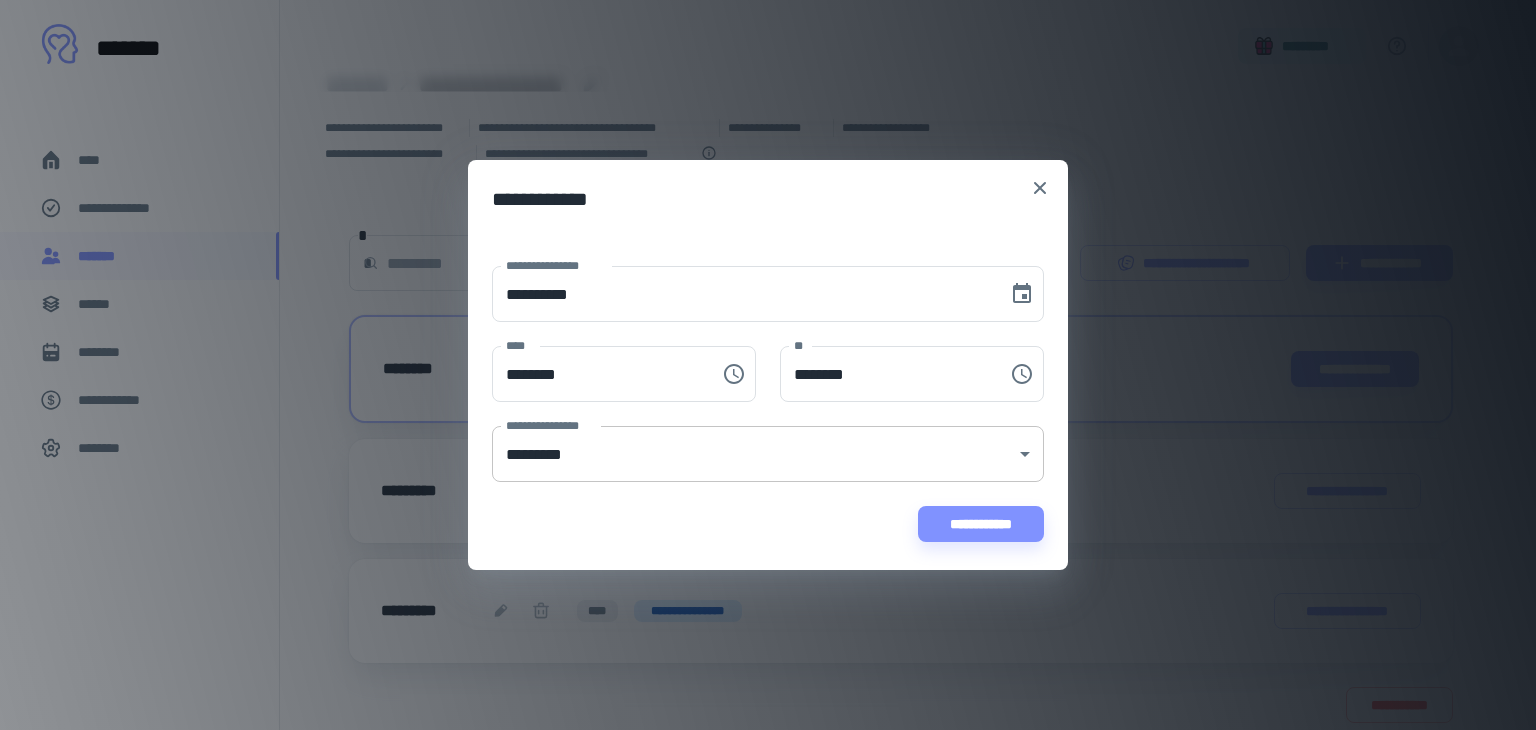 click on "**********" at bounding box center [768, 314] 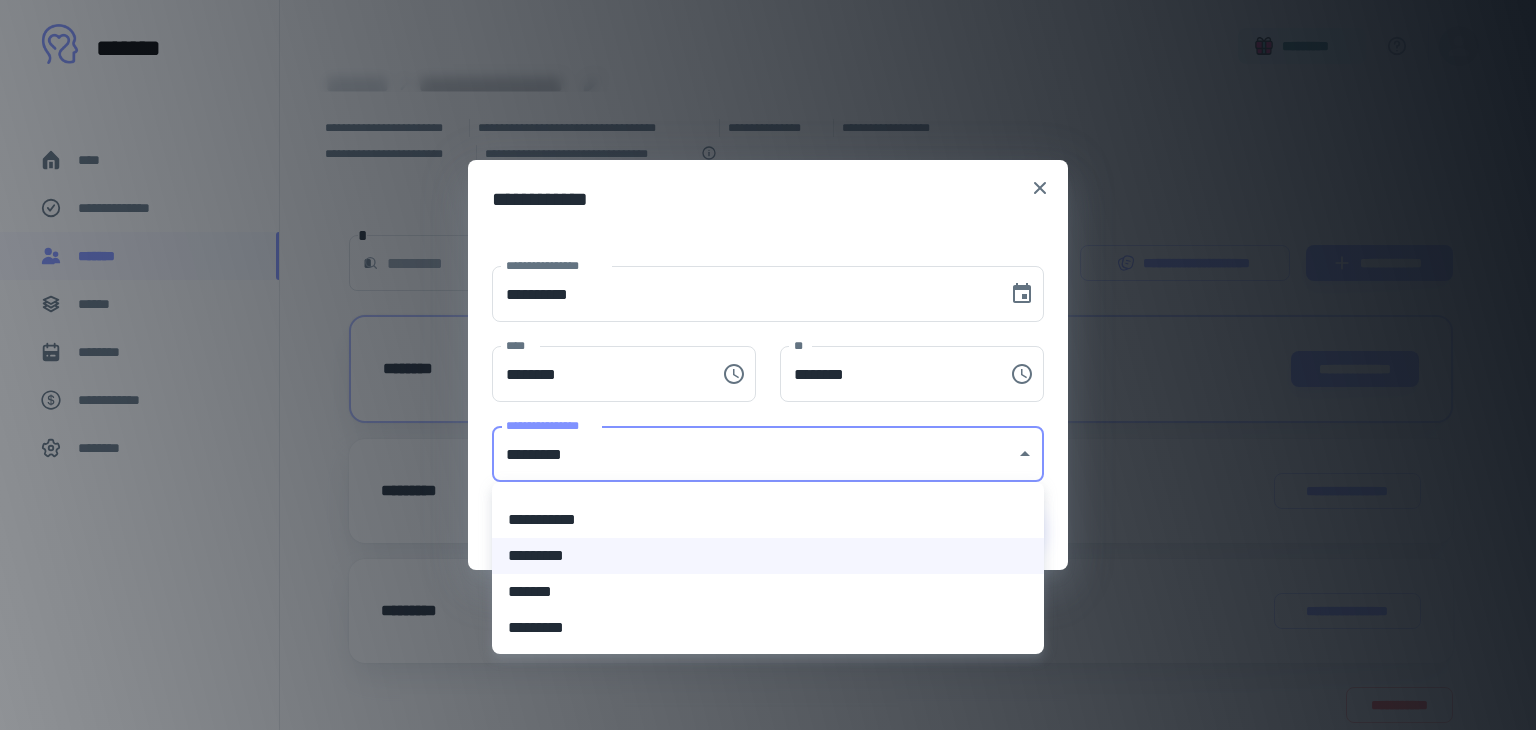 click at bounding box center [768, 365] 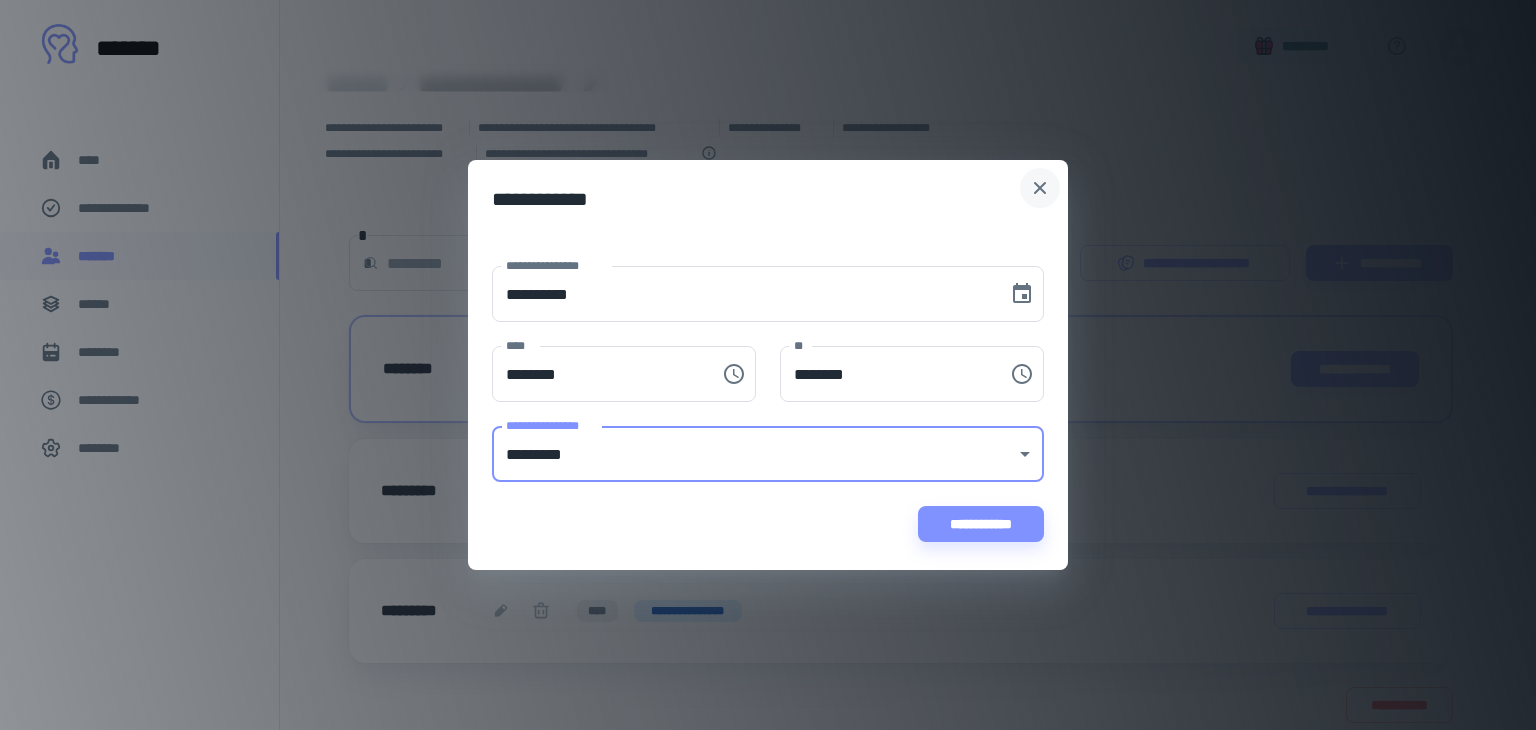 click 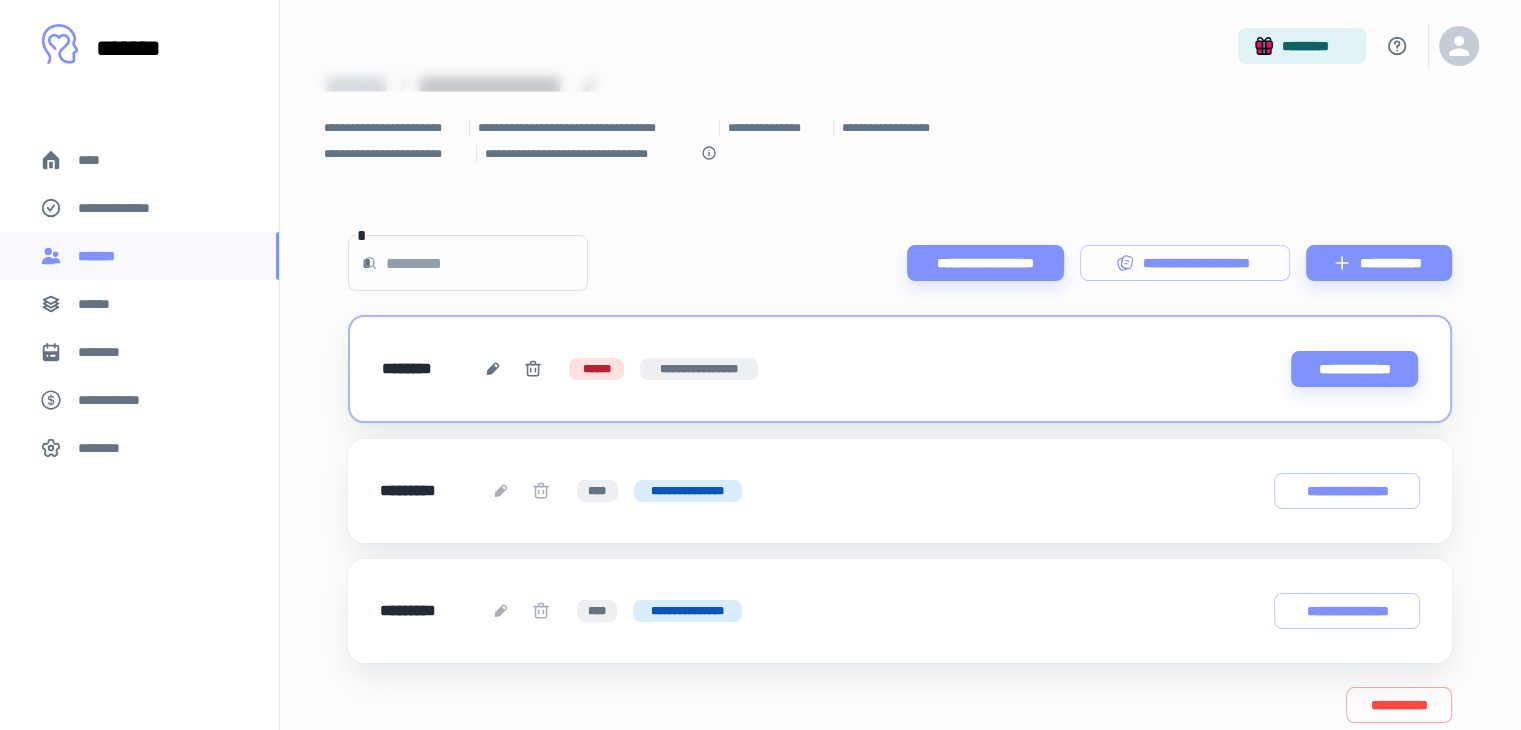 click on "********" at bounding box center [107, 352] 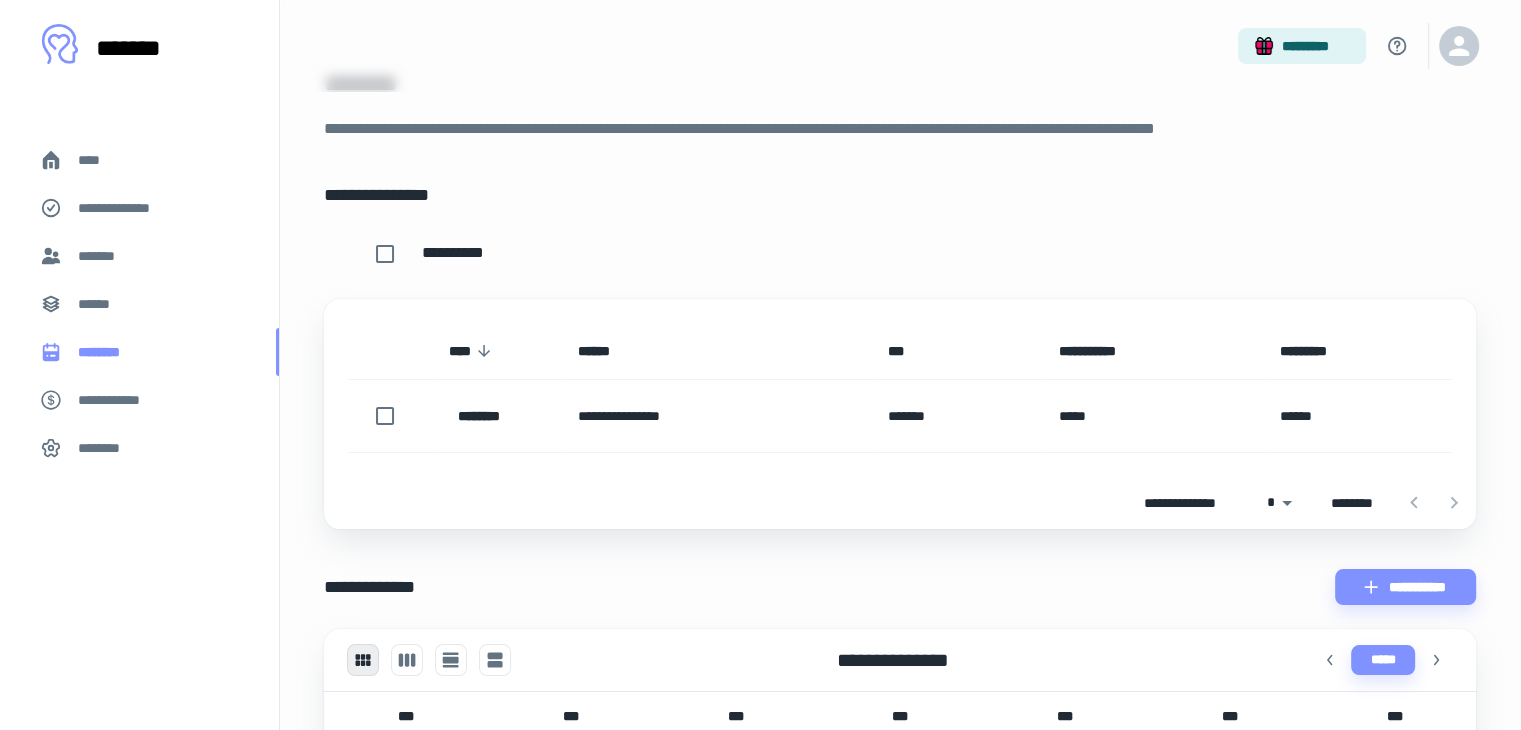 scroll, scrollTop: 0, scrollLeft: 0, axis: both 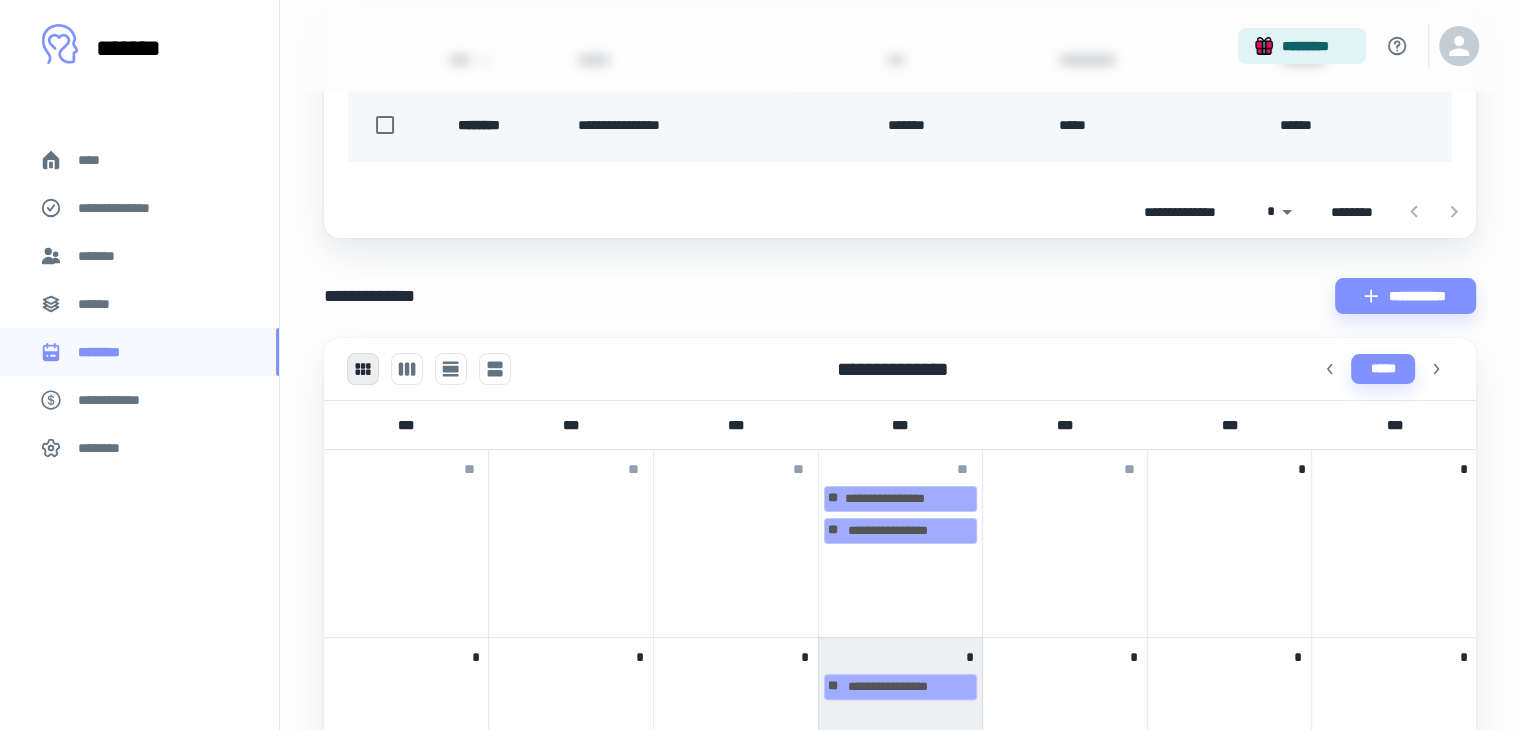 click on "*****" at bounding box center [1153, 125] 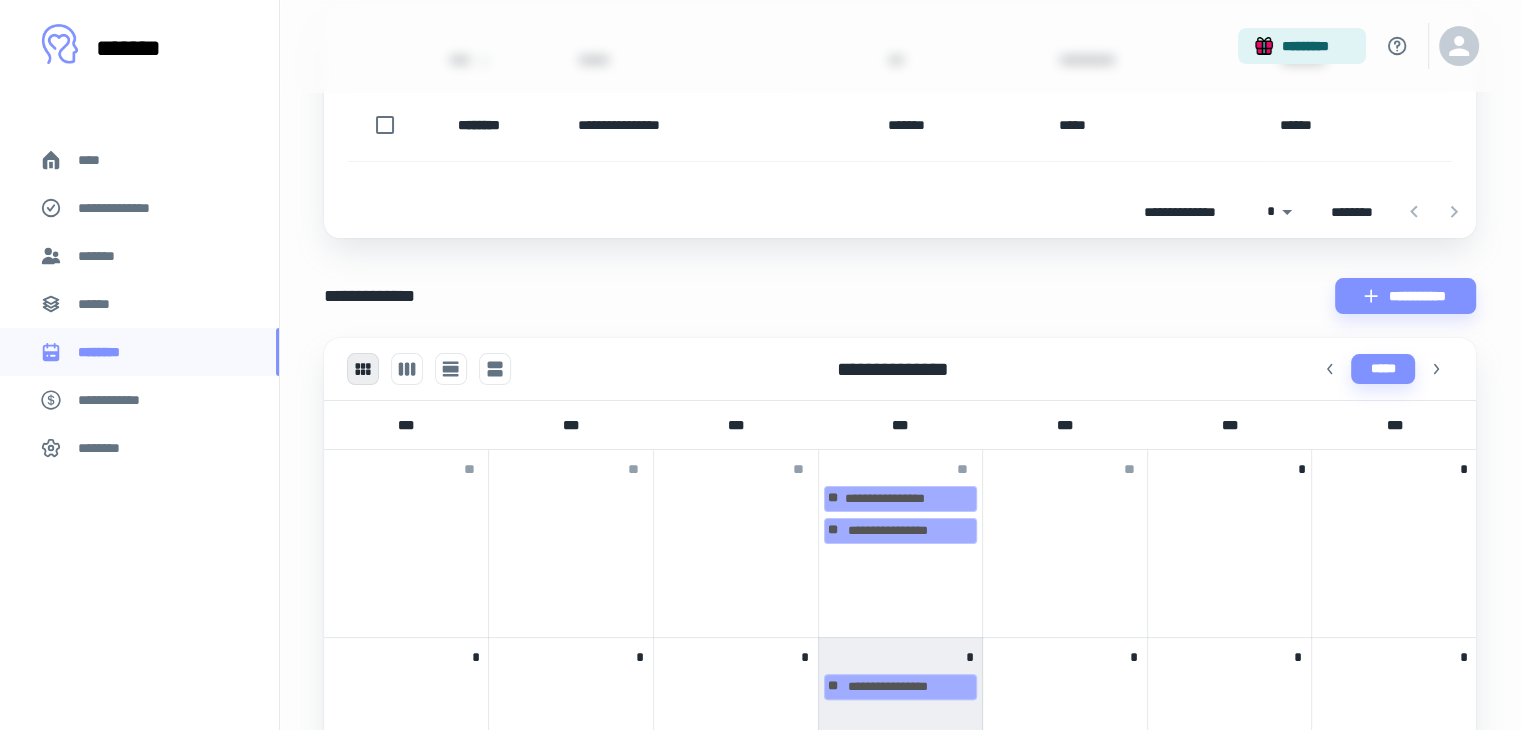 click on "*****" at bounding box center (1153, 125) 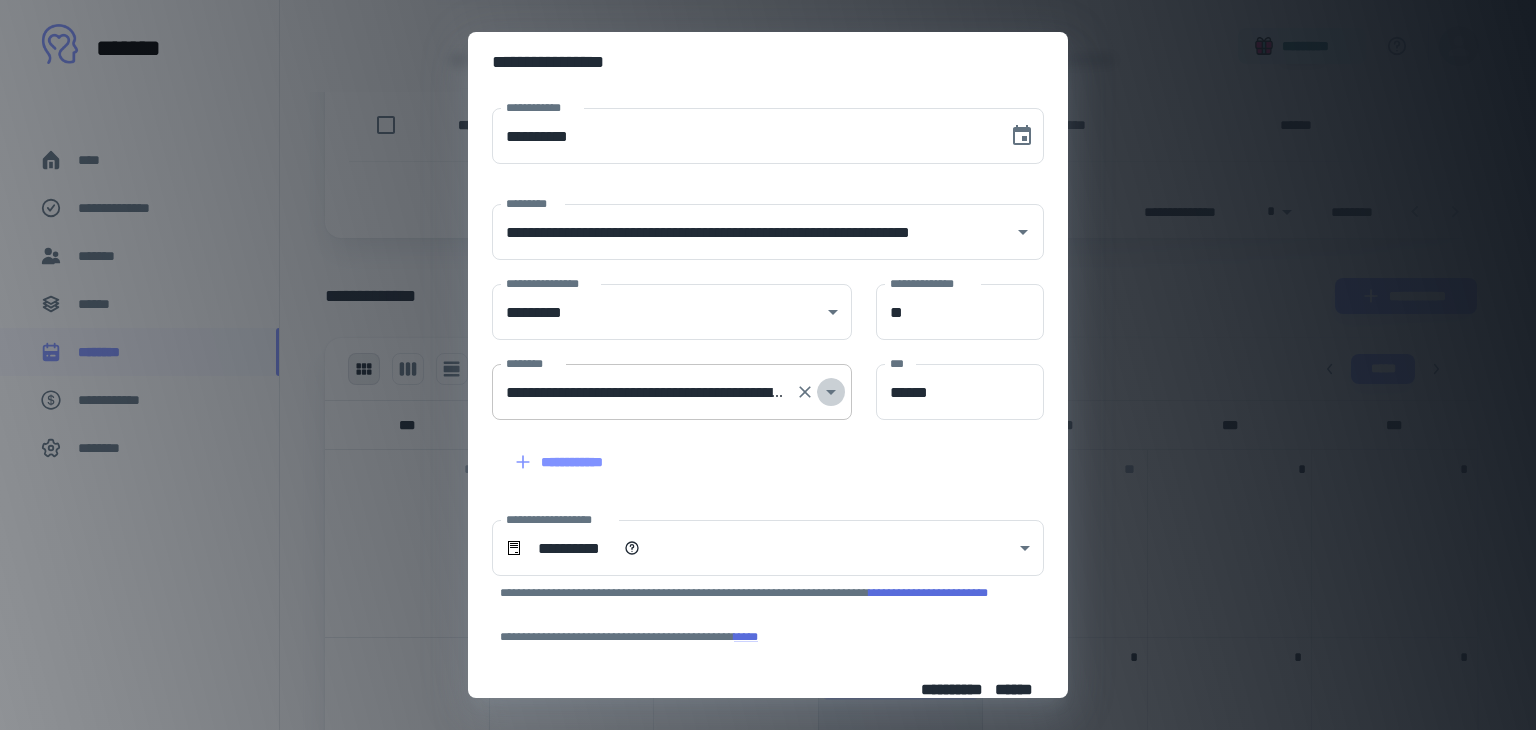 click 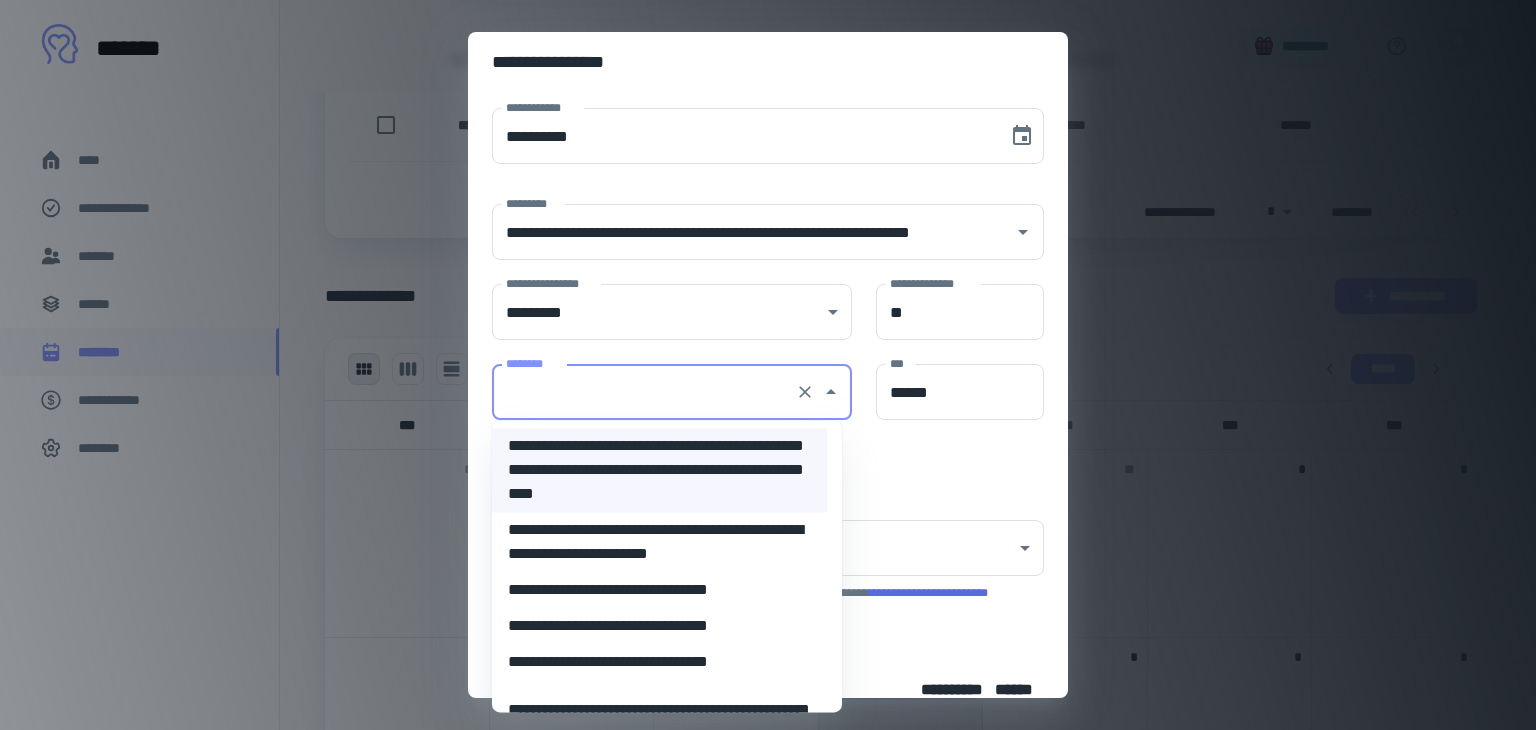 click on "**********" at bounding box center [659, 662] 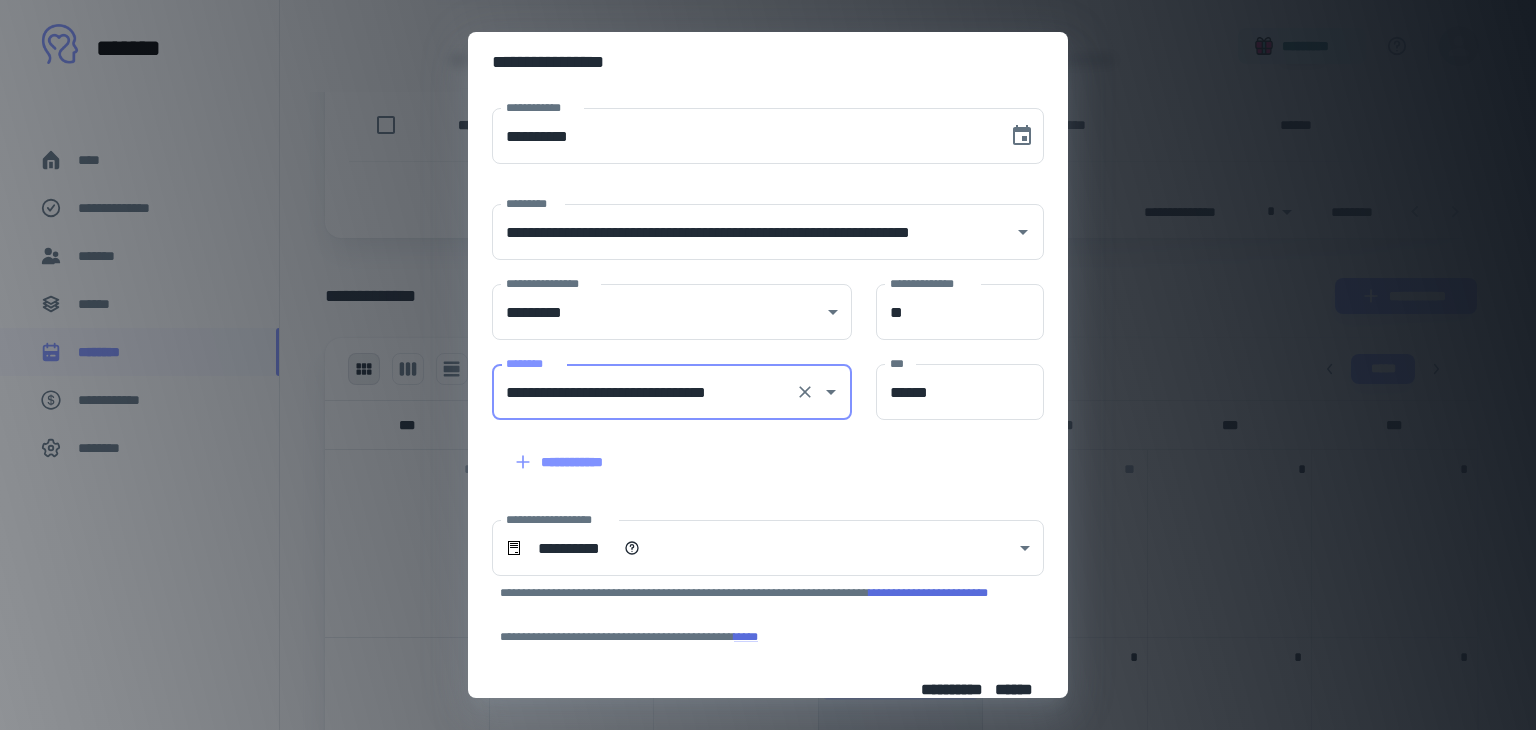 scroll, scrollTop: 0, scrollLeft: 0, axis: both 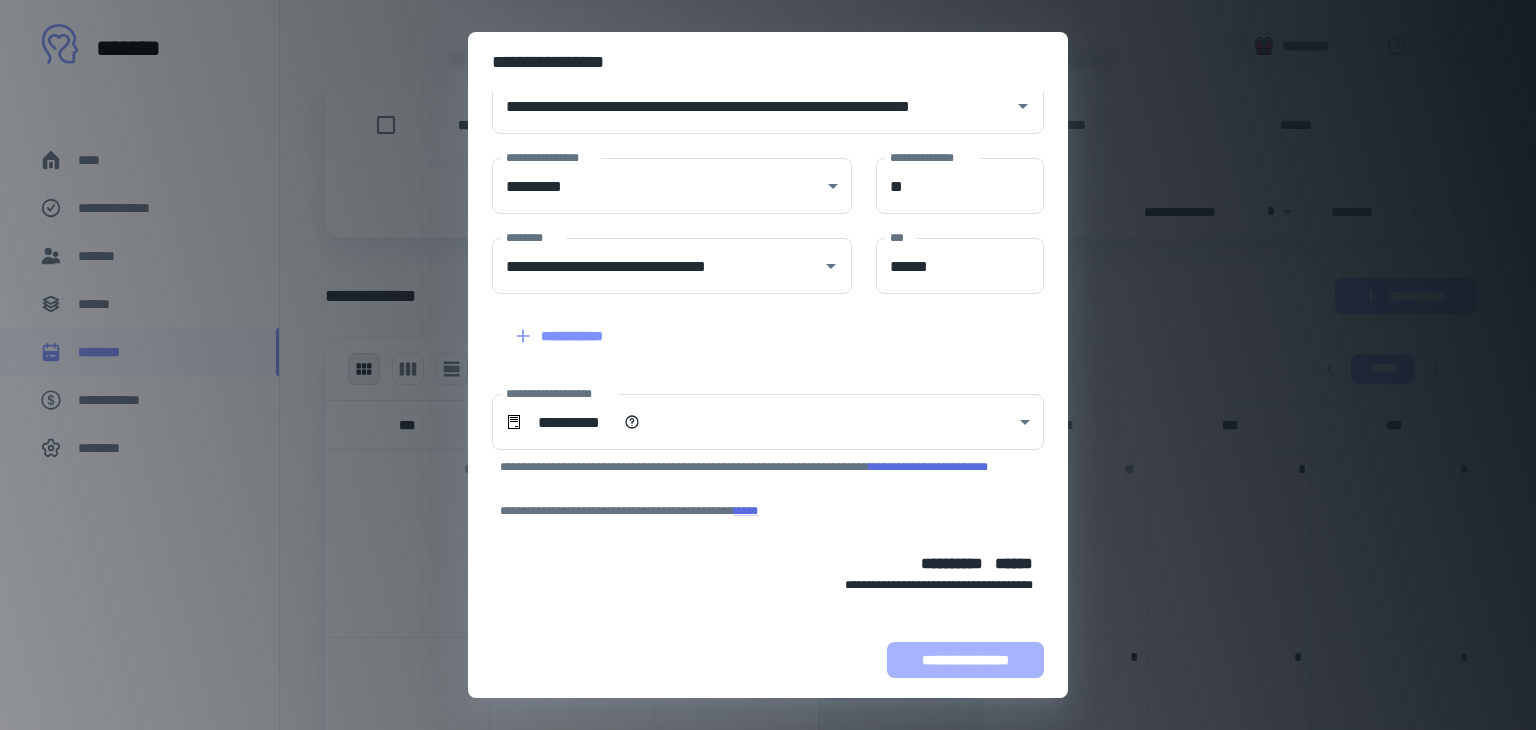 click on "**********" at bounding box center [965, 660] 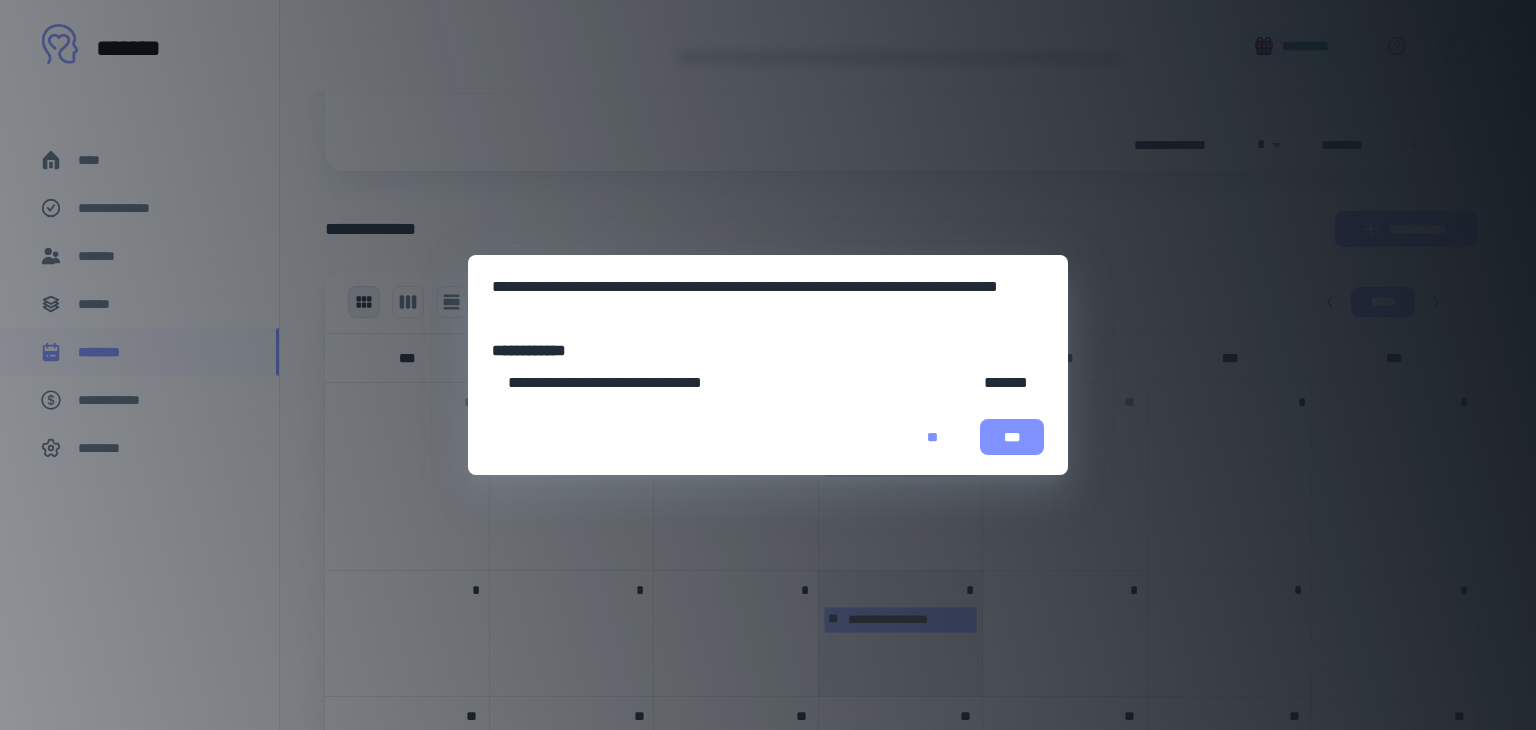click on "***" at bounding box center [1012, 437] 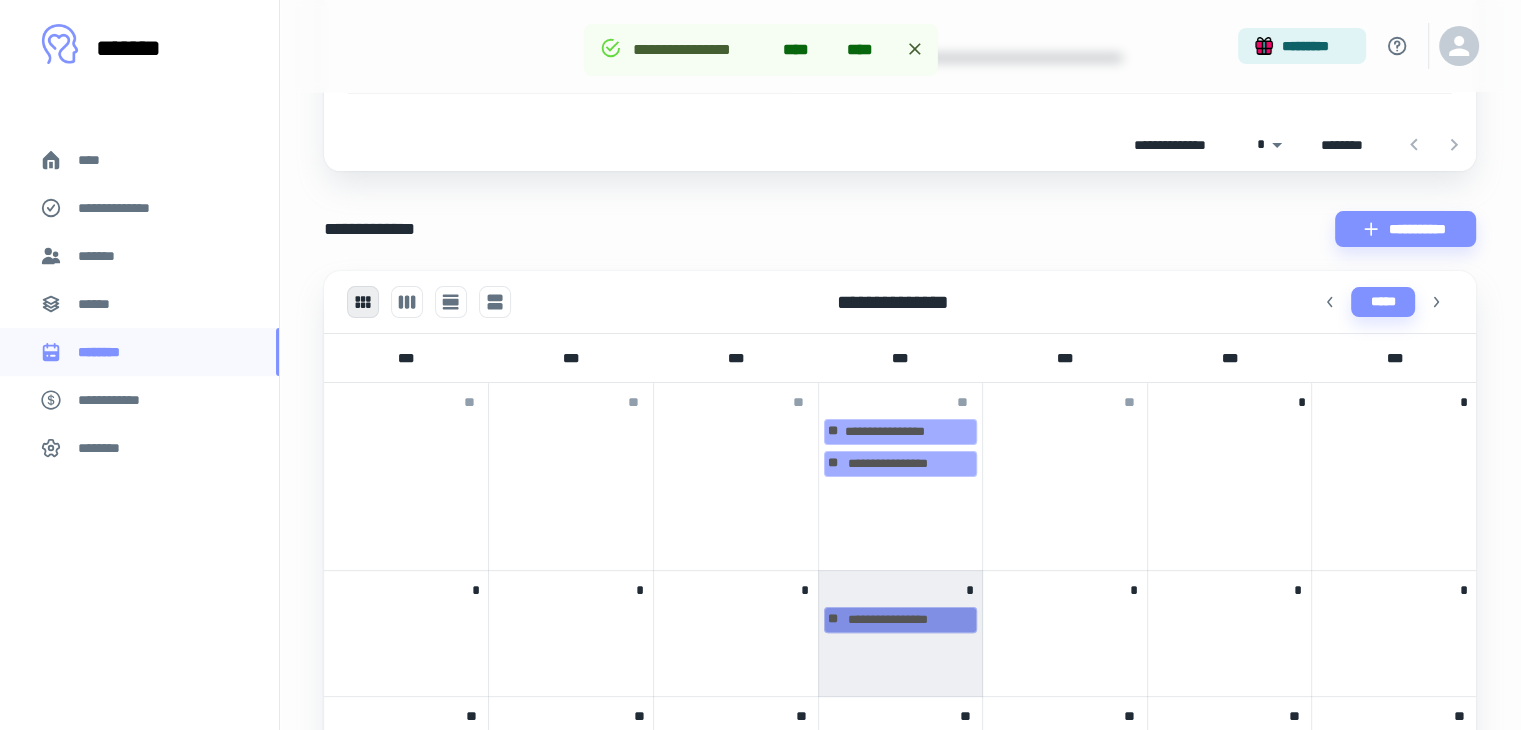 click on "**********" at bounding box center [901, 620] 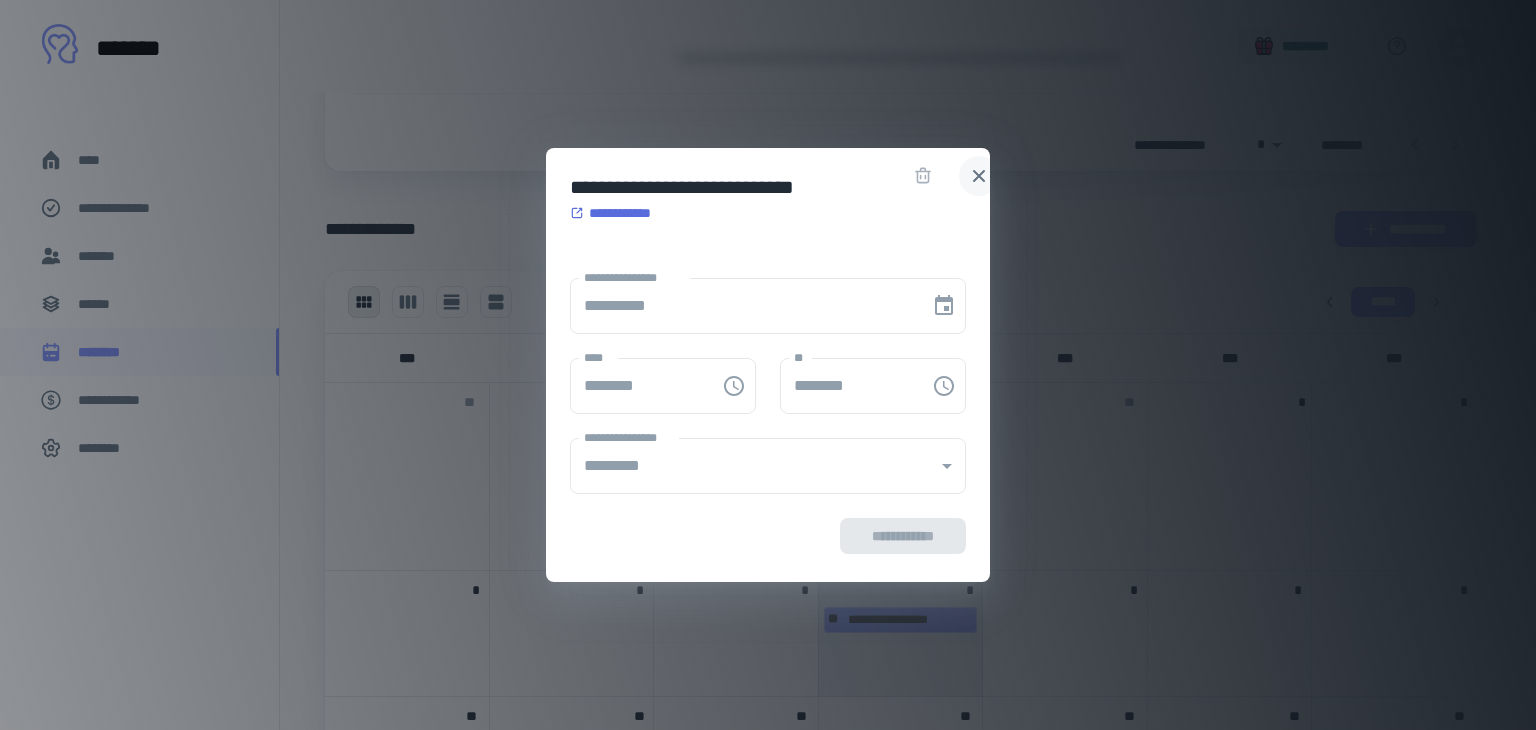 click 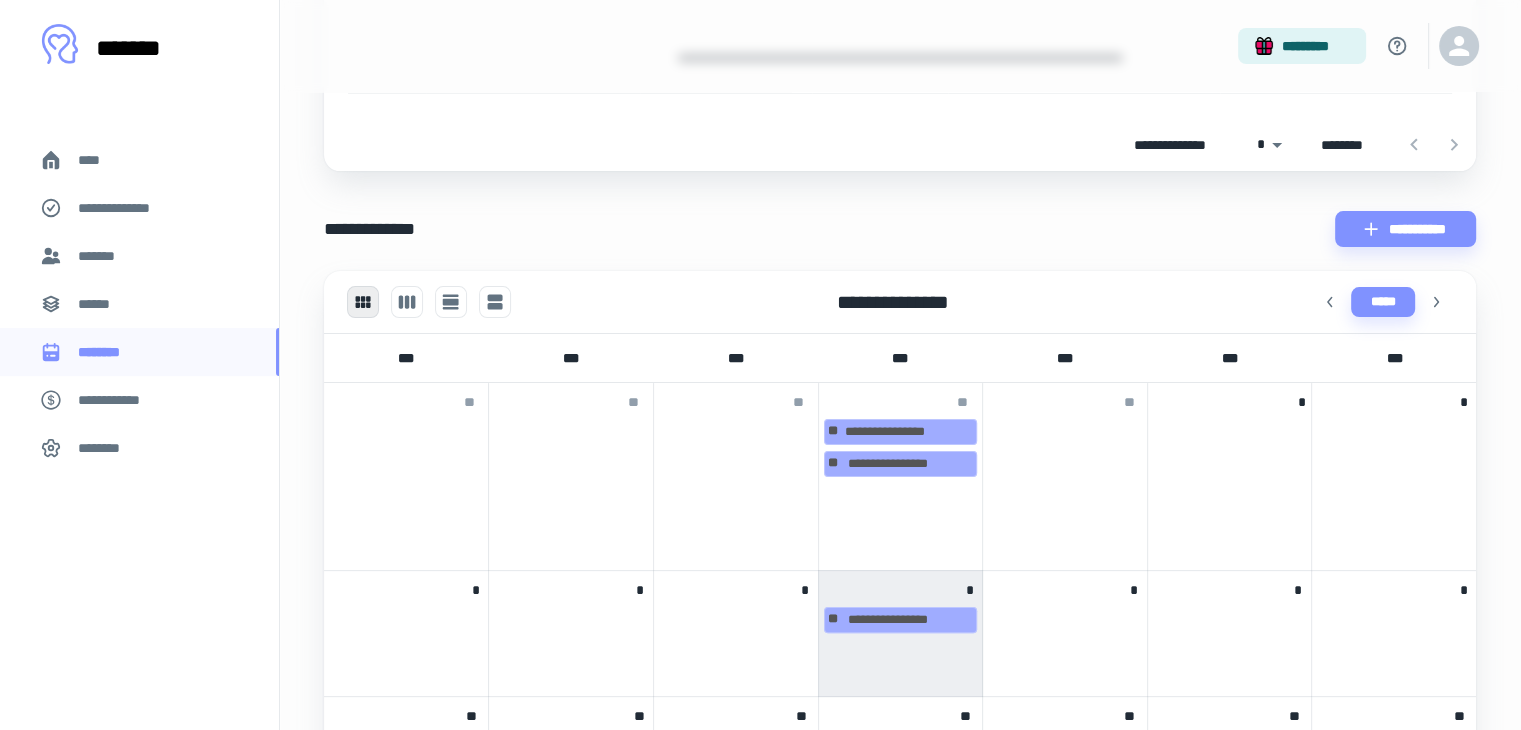 click on "******" at bounding box center [100, 304] 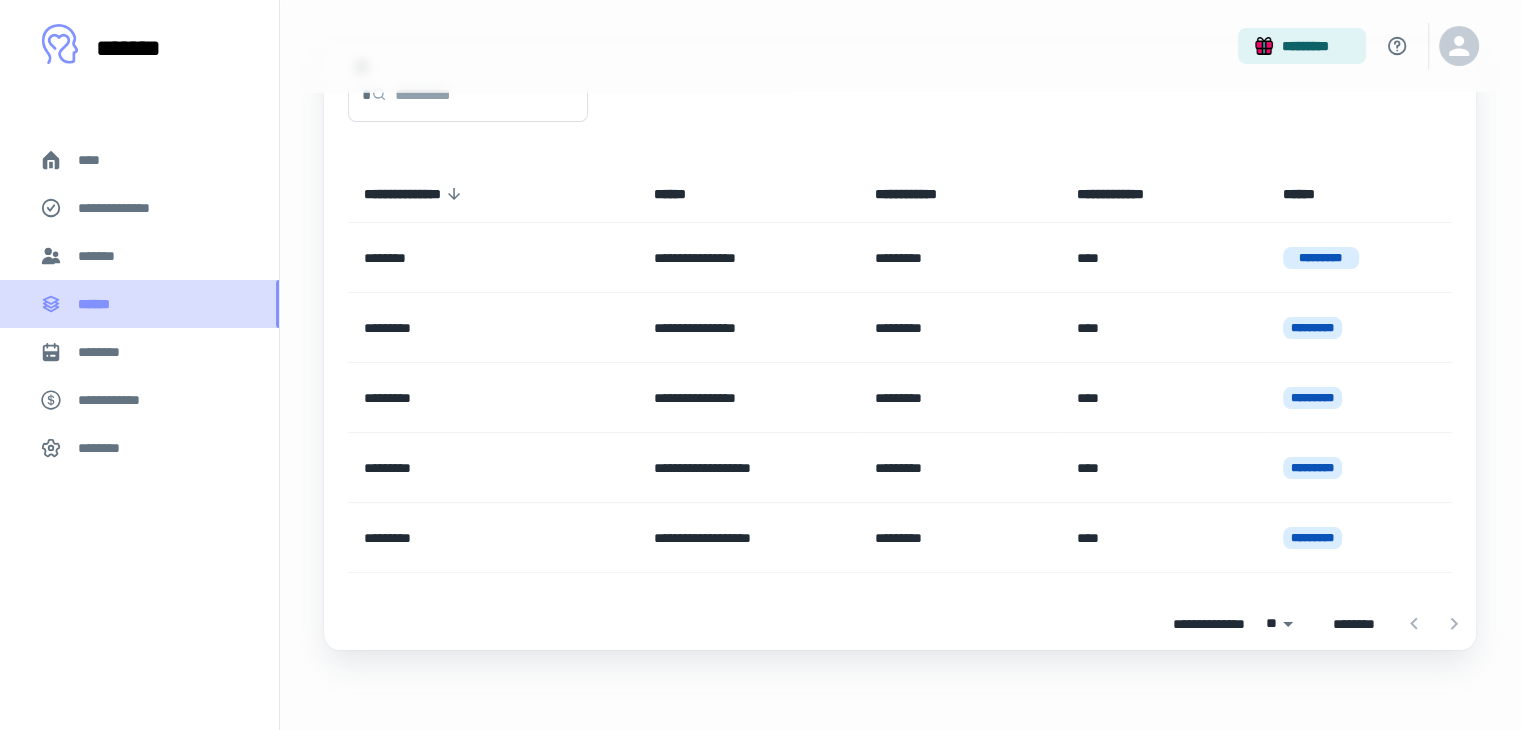 scroll, scrollTop: 0, scrollLeft: 0, axis: both 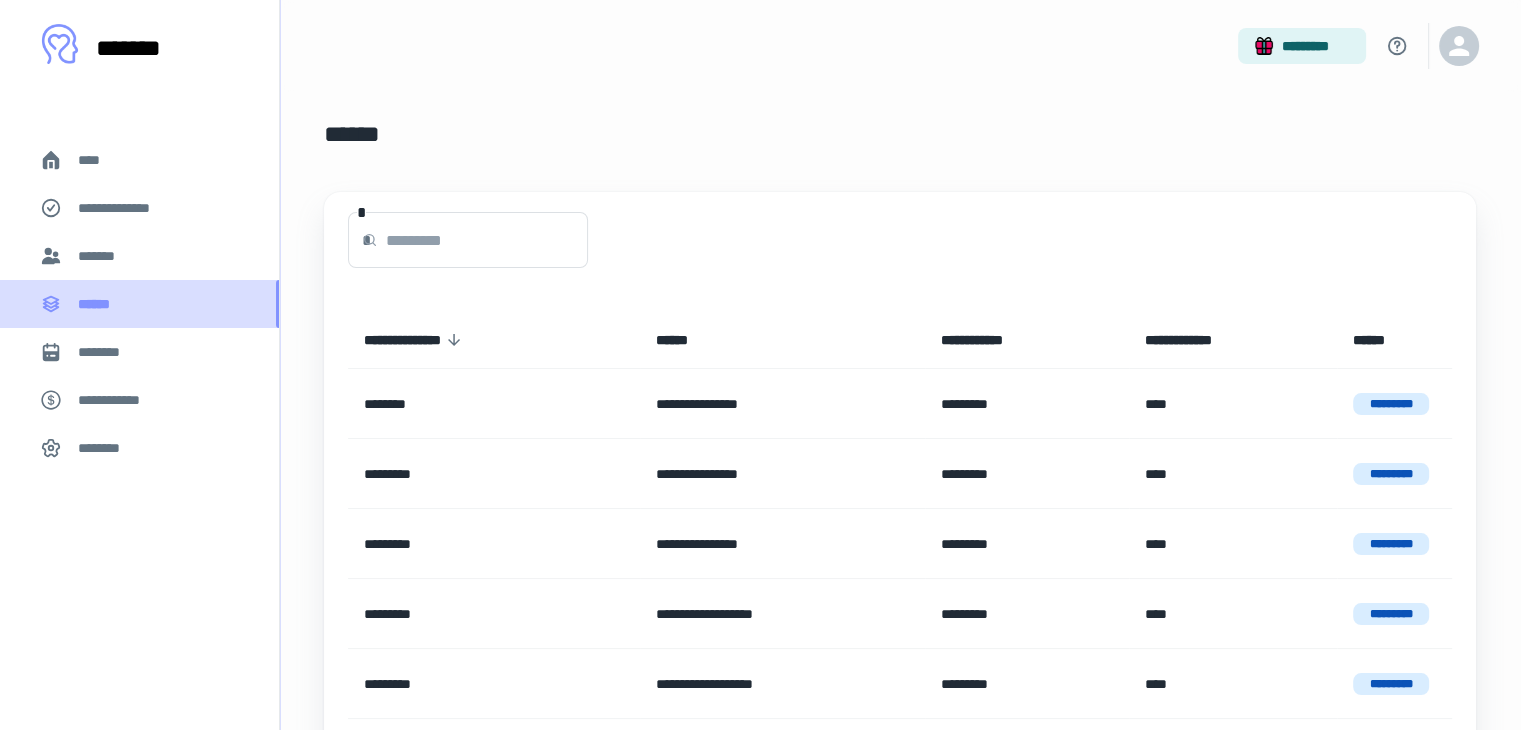click on "******" at bounding box center (100, 304) 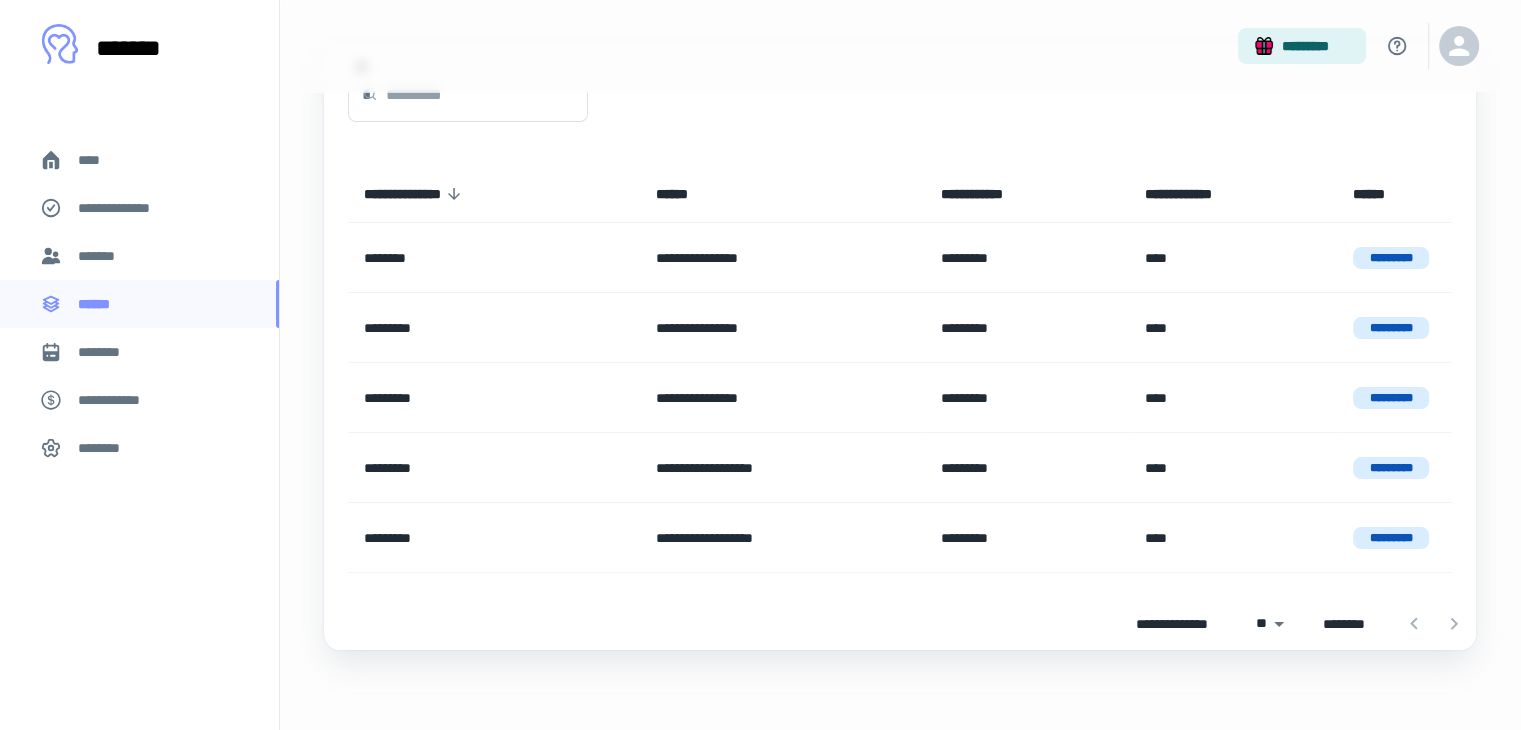 scroll, scrollTop: 0, scrollLeft: 0, axis: both 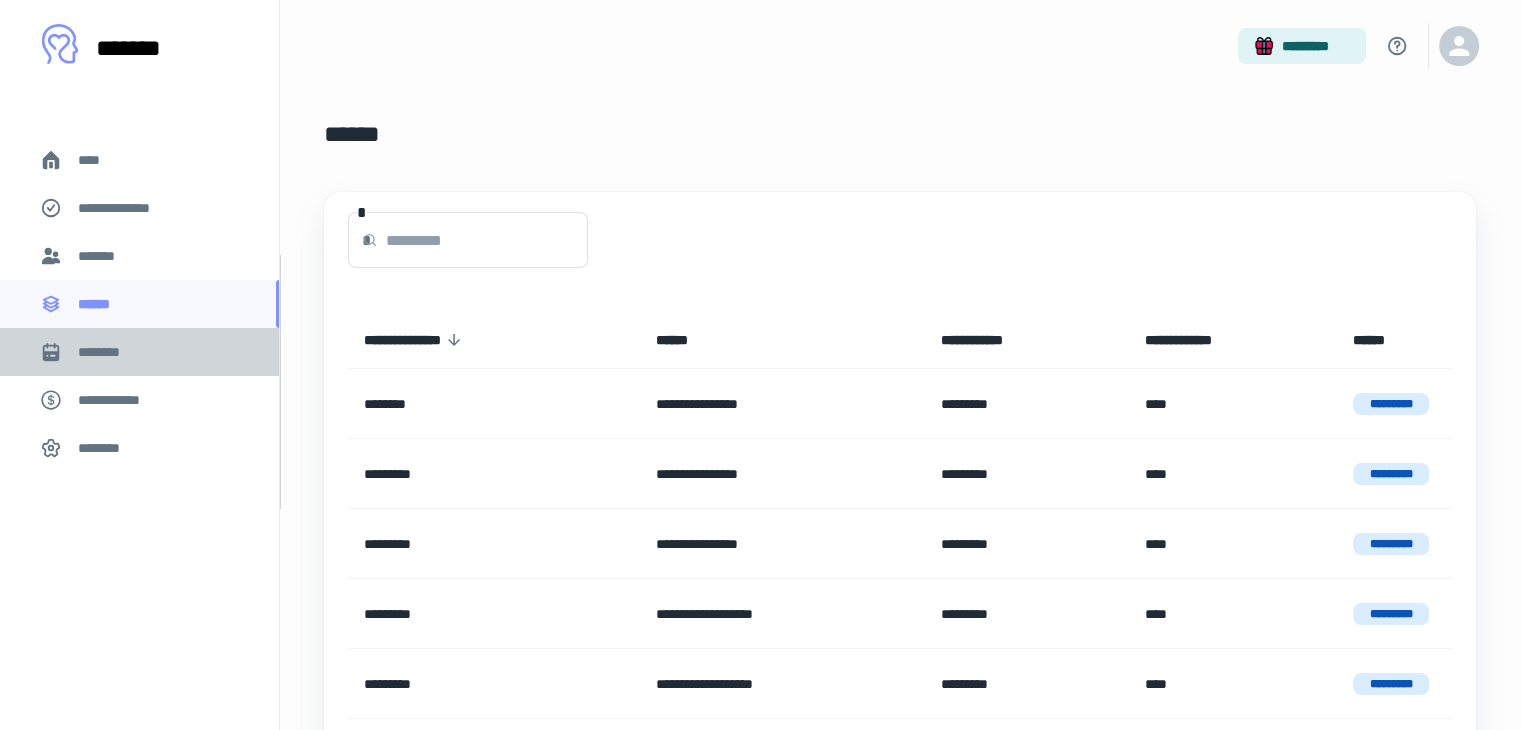 click on "********" at bounding box center (107, 352) 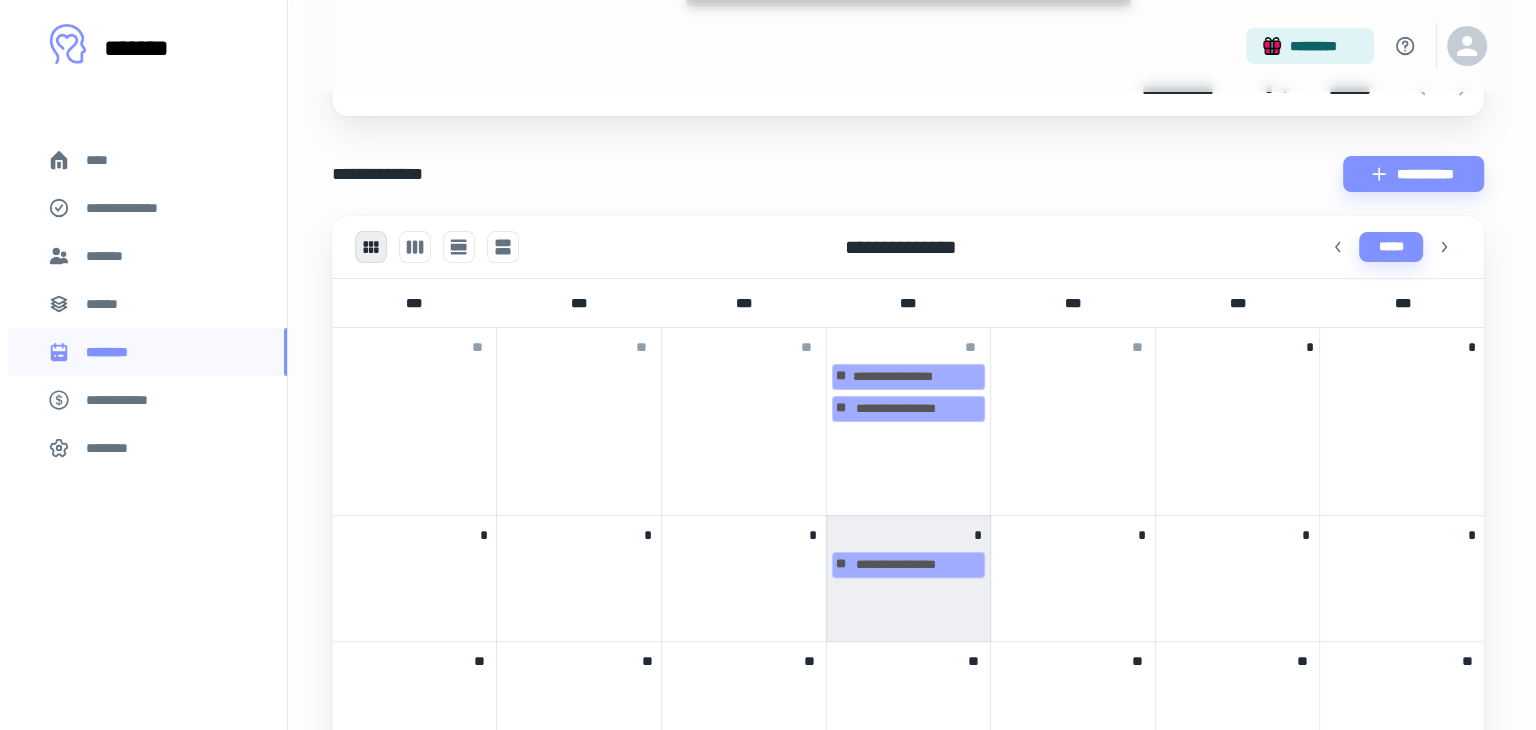 scroll, scrollTop: 434, scrollLeft: 0, axis: vertical 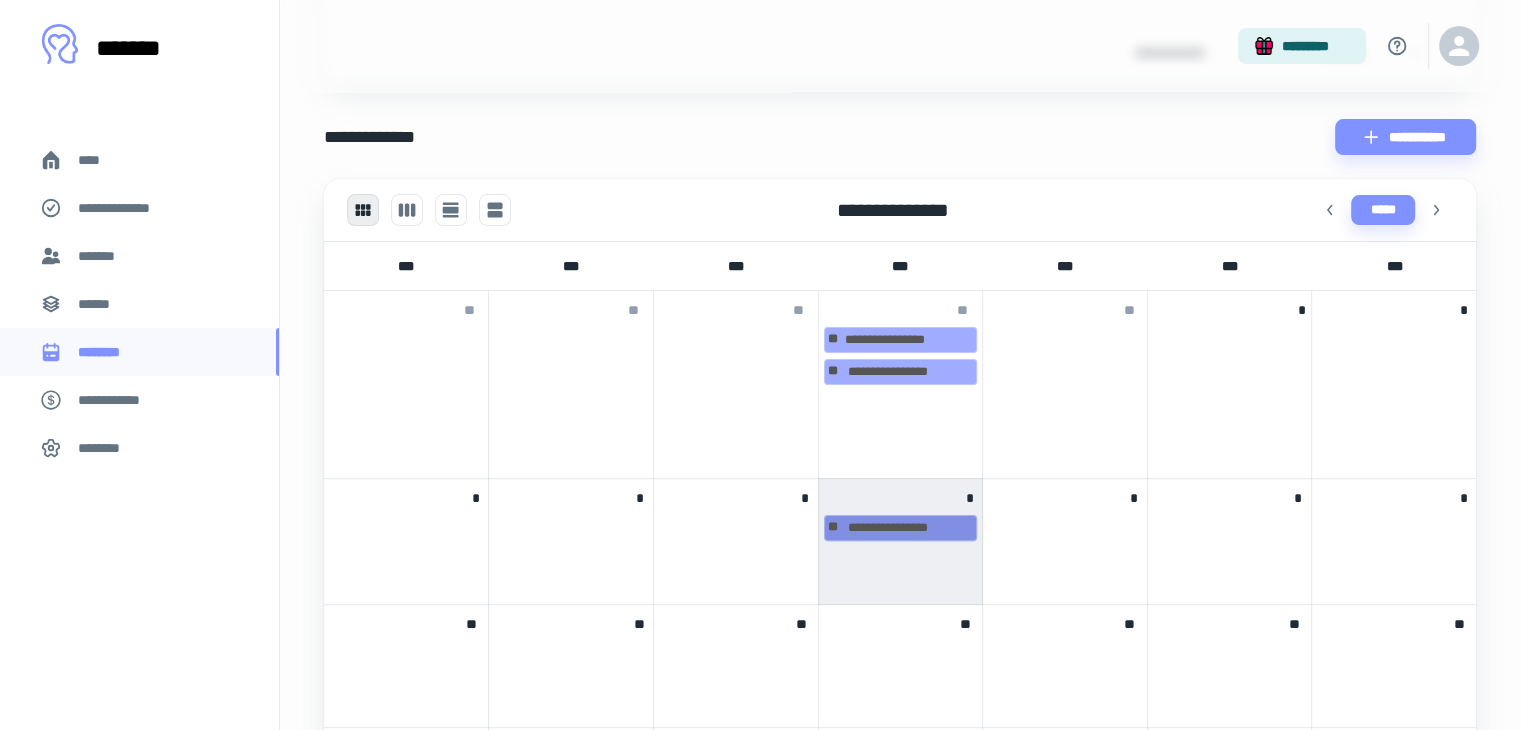 click on "**********" at bounding box center [901, 528] 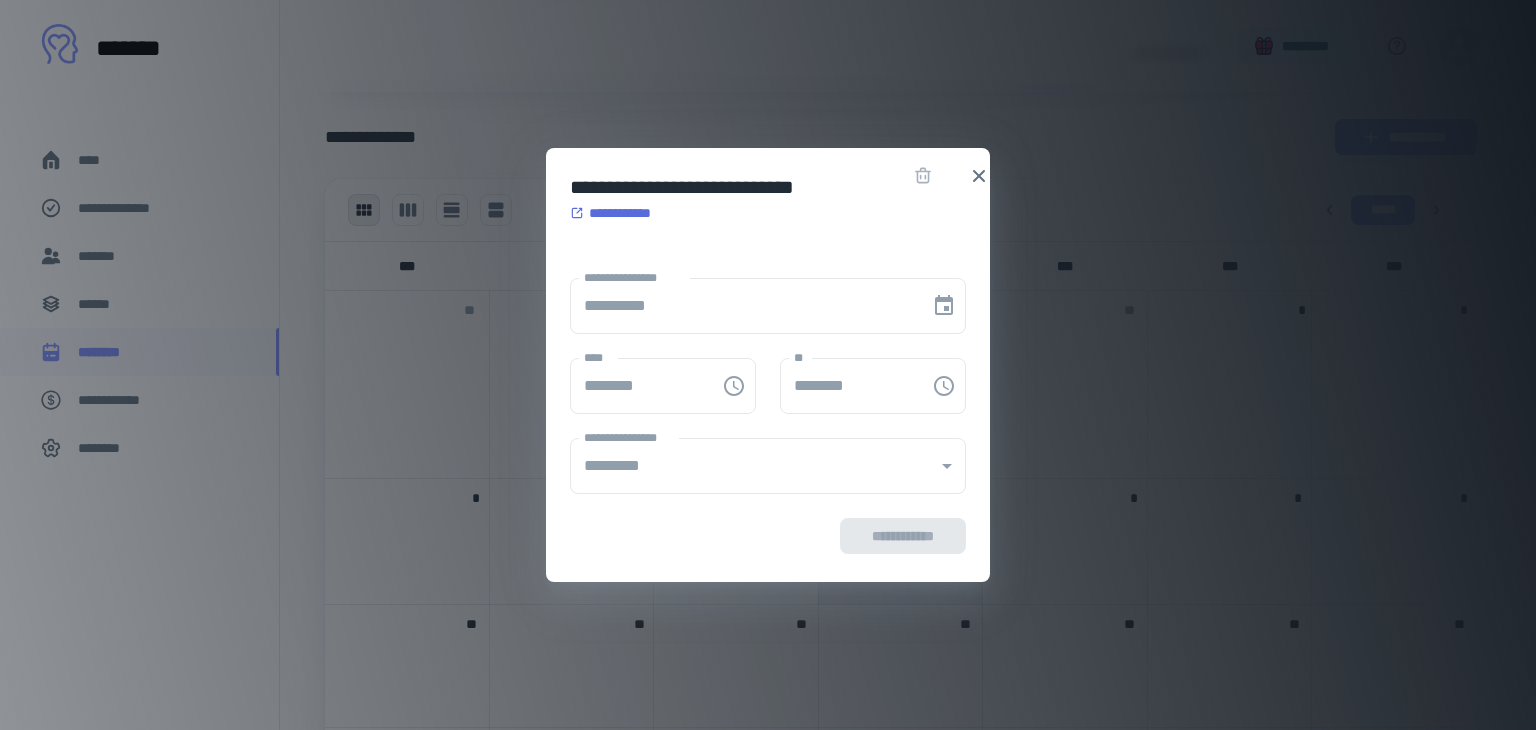 click on "**********" at bounding box center (617, 213) 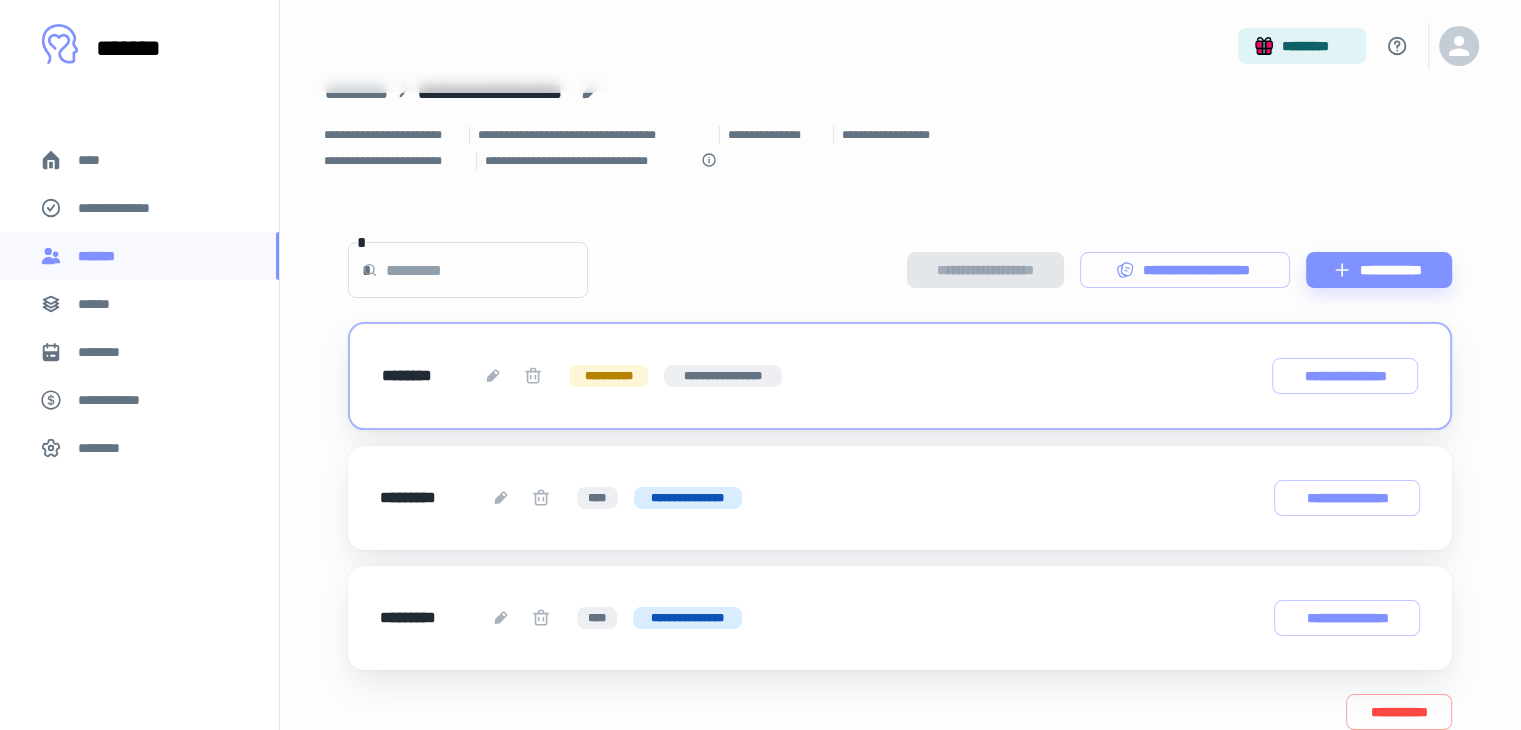 scroll, scrollTop: 50, scrollLeft: 0, axis: vertical 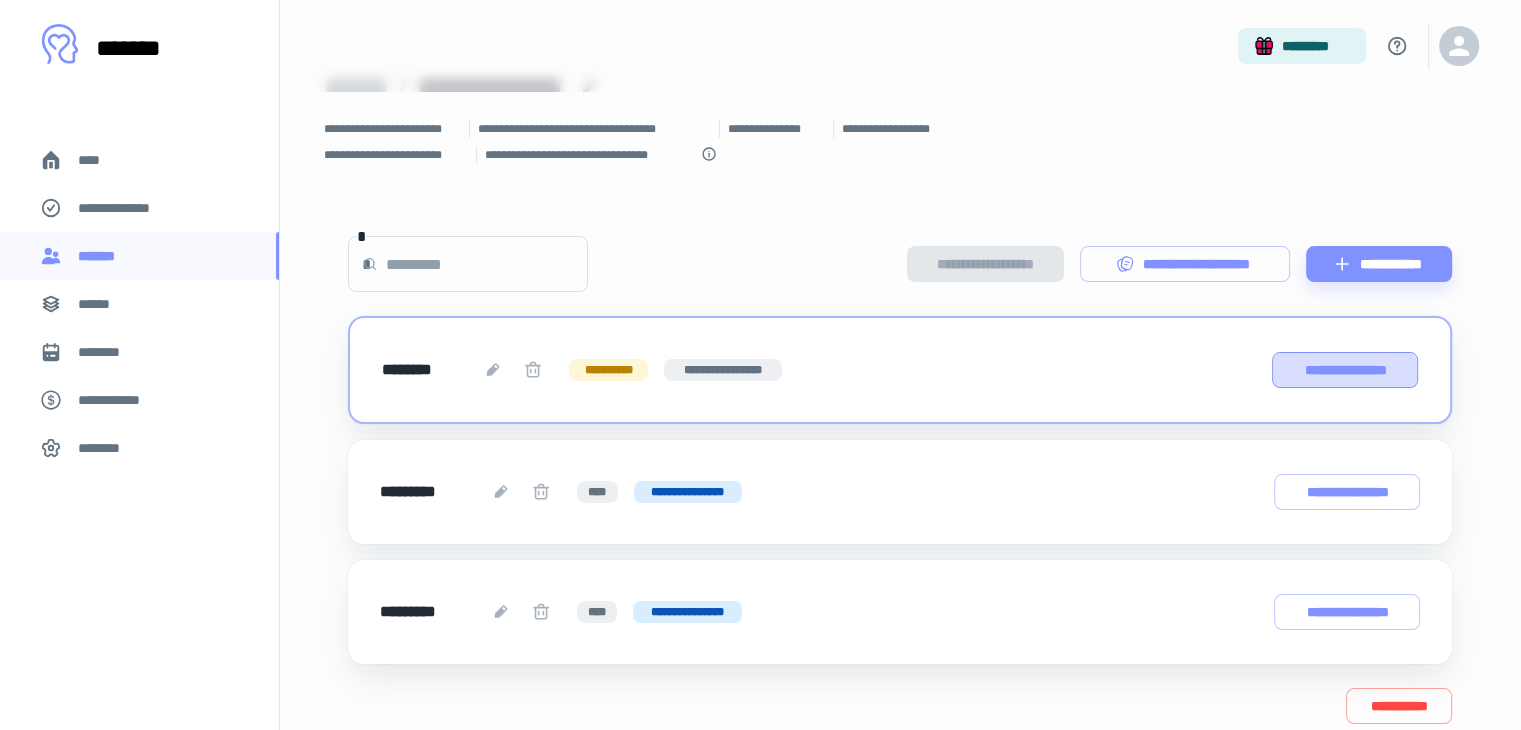 click on "**********" at bounding box center [1345, 370] 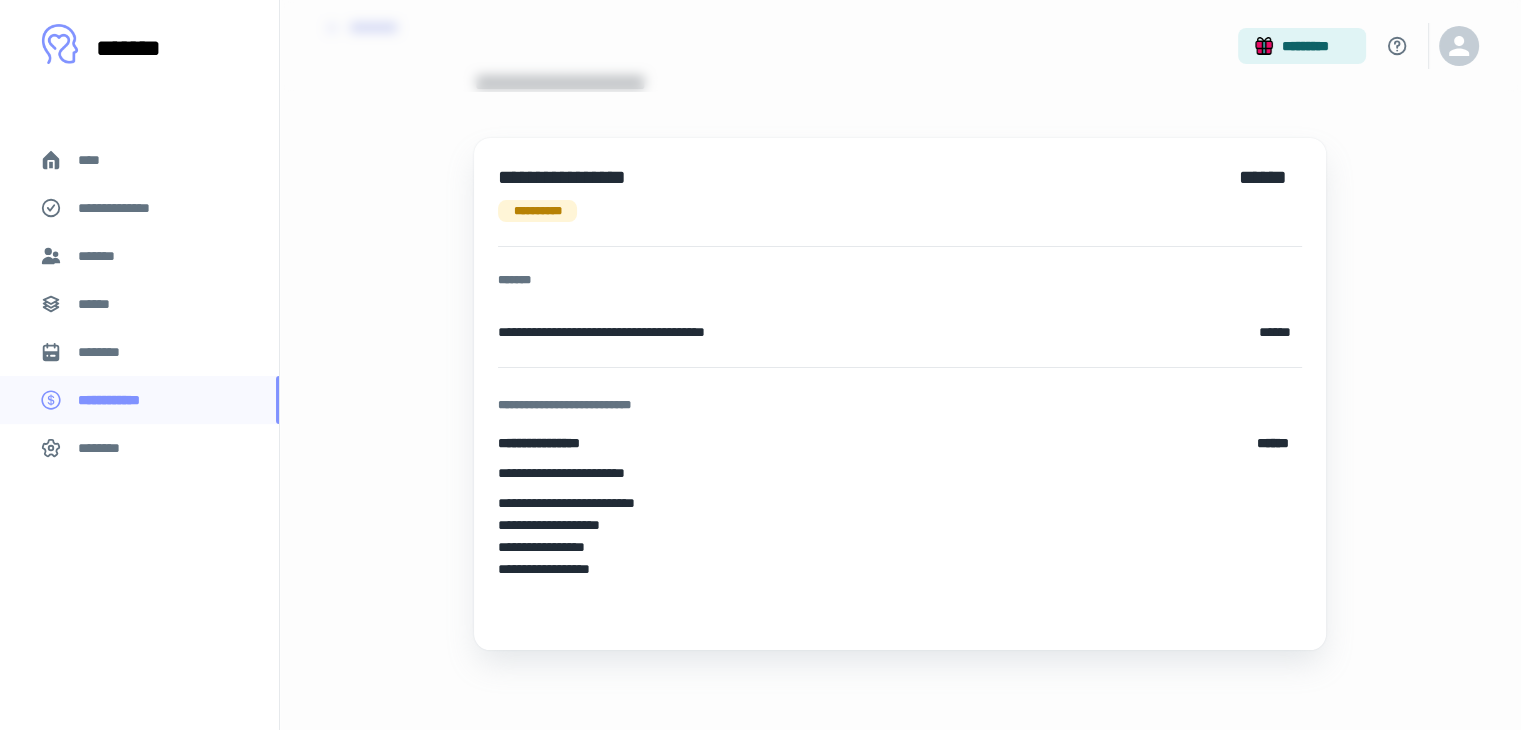 scroll, scrollTop: 0, scrollLeft: 0, axis: both 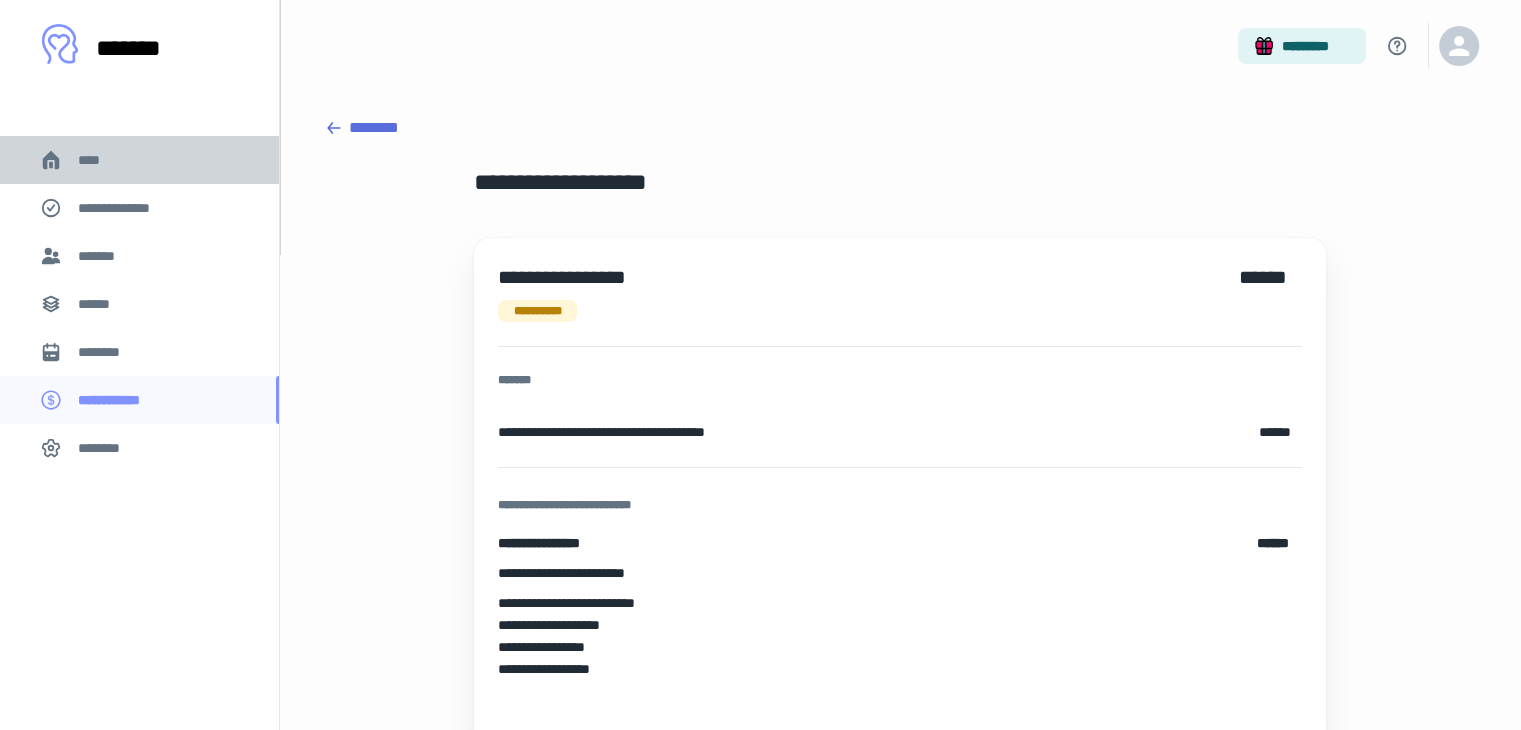 click on "****" at bounding box center [97, 160] 